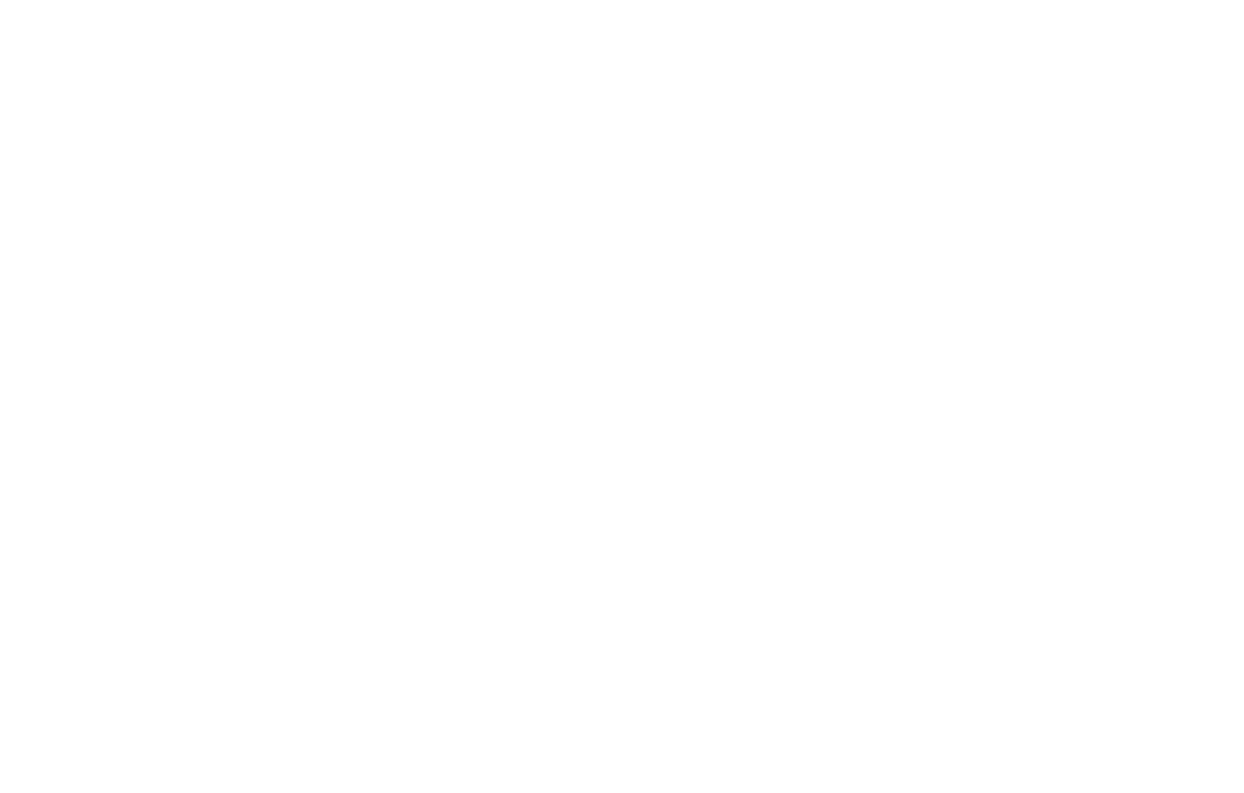 scroll, scrollTop: 0, scrollLeft: 0, axis: both 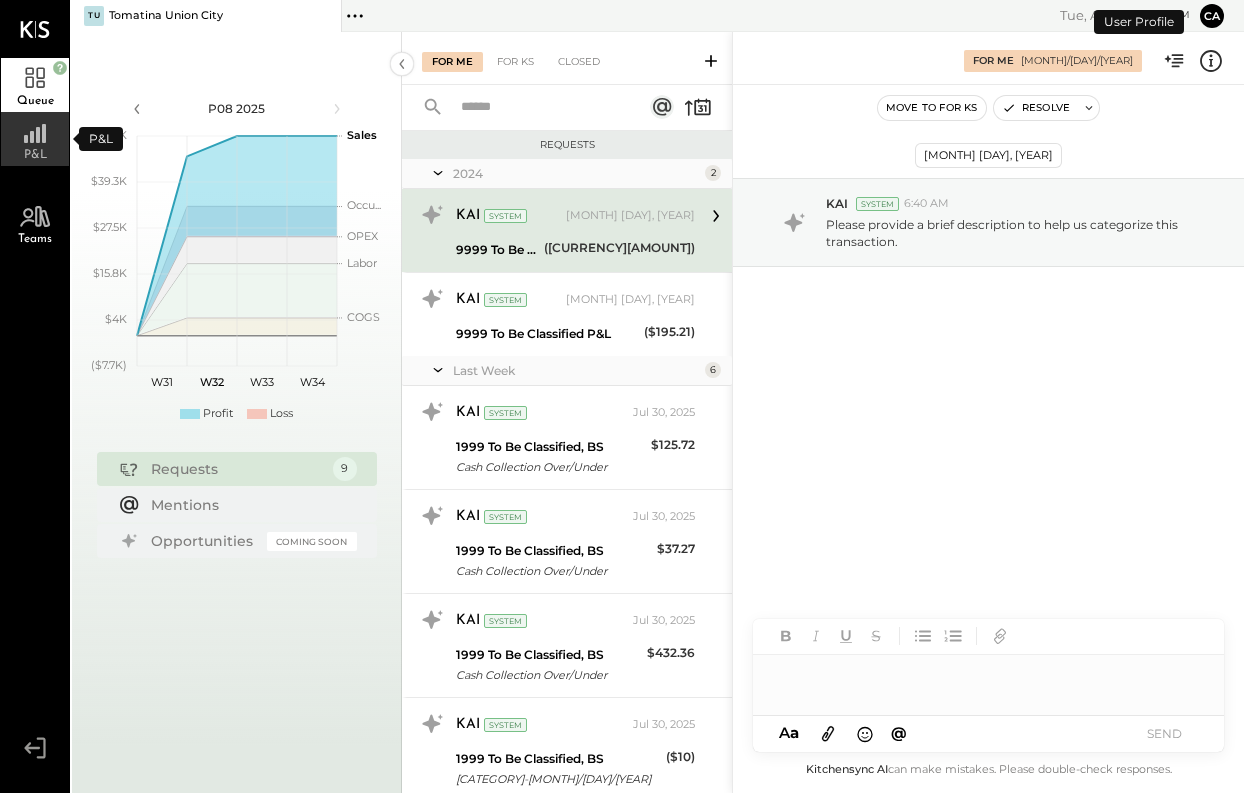 click on "P&L" at bounding box center (35, 139) 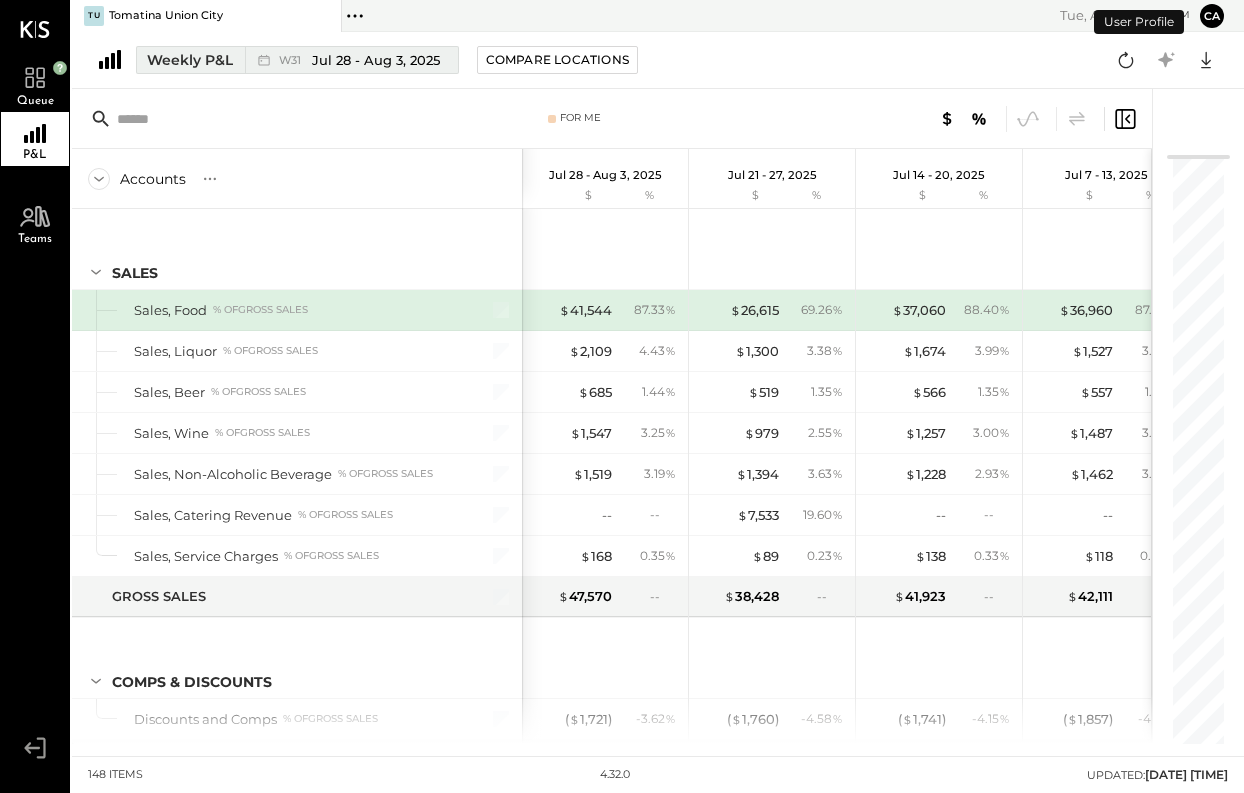 click on "Weekly P&L" at bounding box center (190, 60) 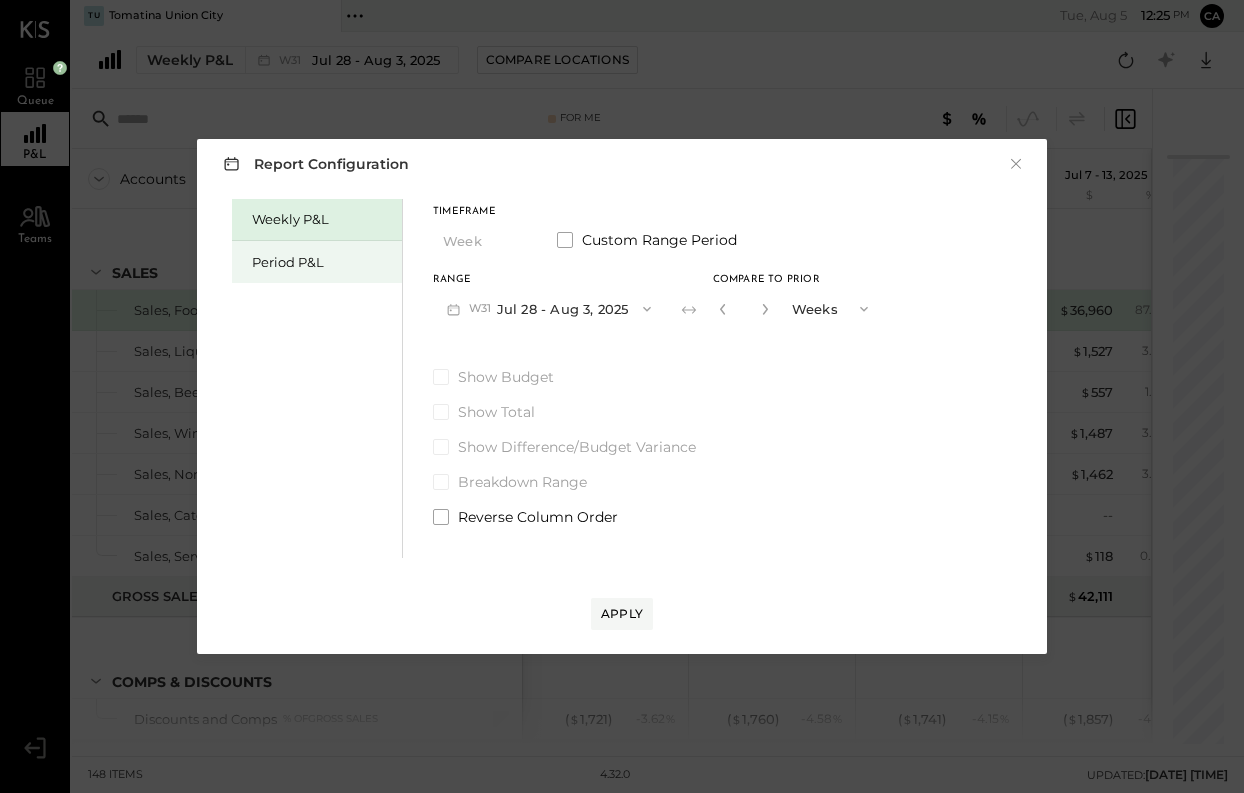 click on "Period P&L" at bounding box center [322, 262] 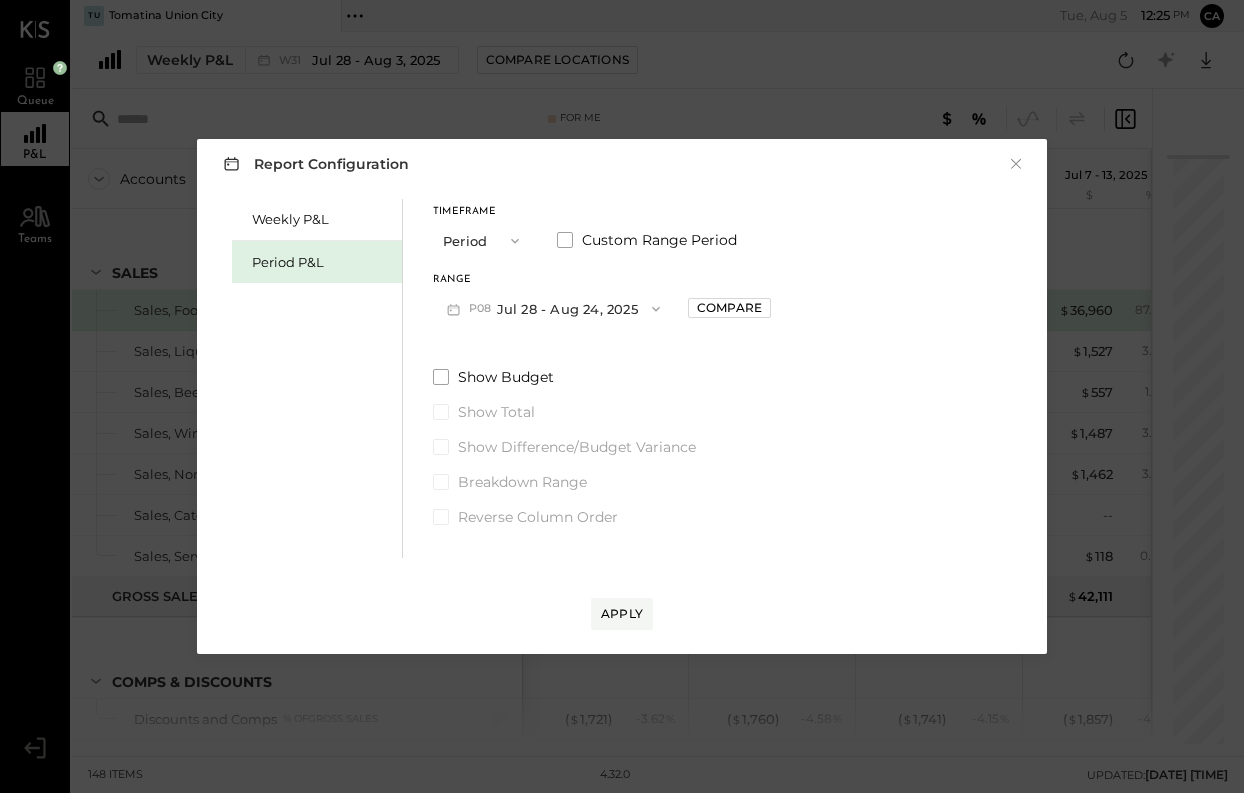 click on "P08 Jul 28 - Aug 24, 2025" at bounding box center (553, 308) 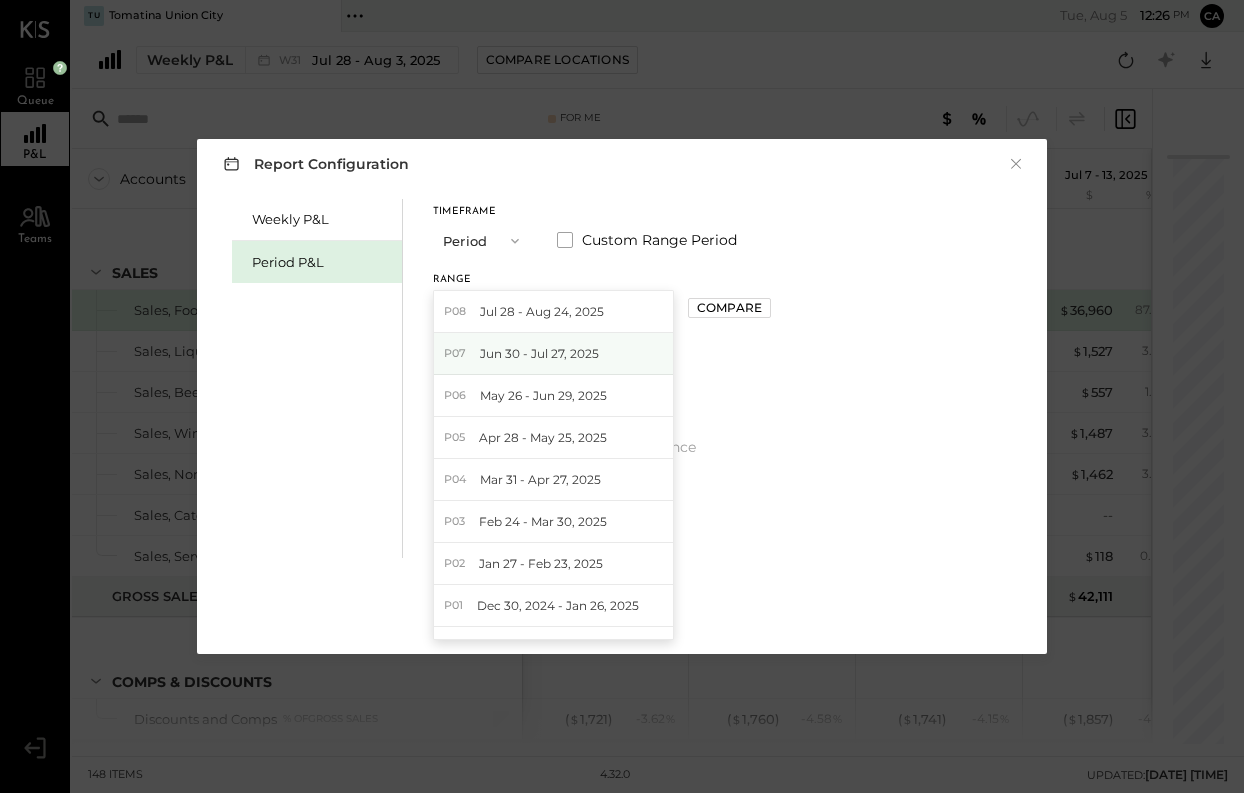 click on "Jun 30 - Jul 27, 2025" at bounding box center (539, 353) 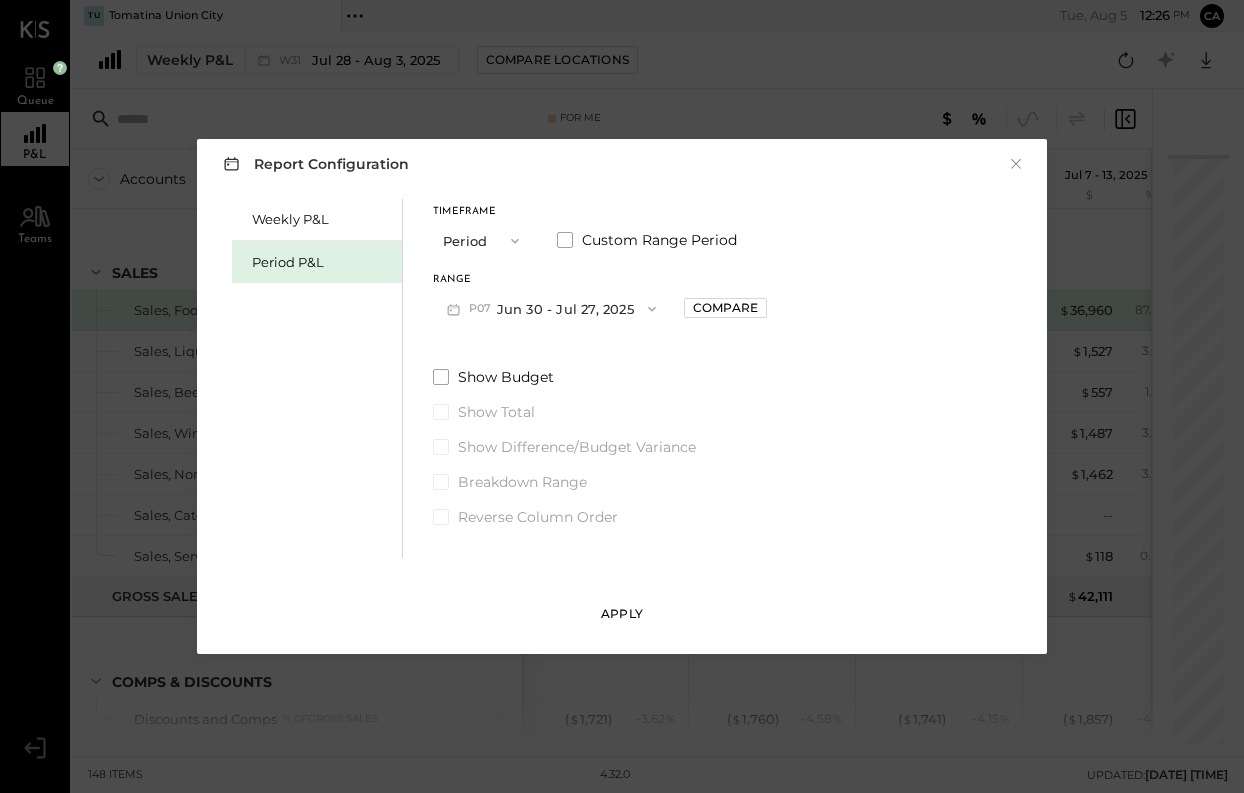 click on "Apply" at bounding box center [622, 614] 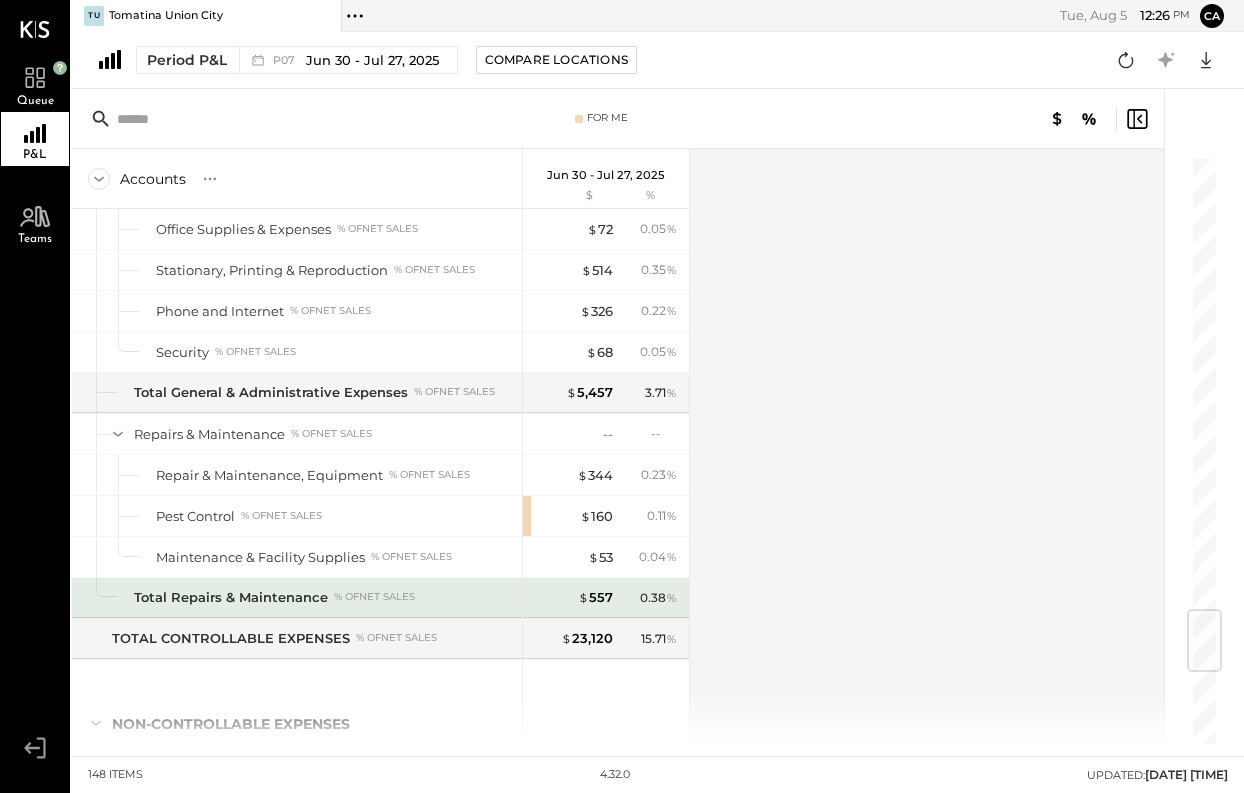 scroll, scrollTop: 3851, scrollLeft: 0, axis: vertical 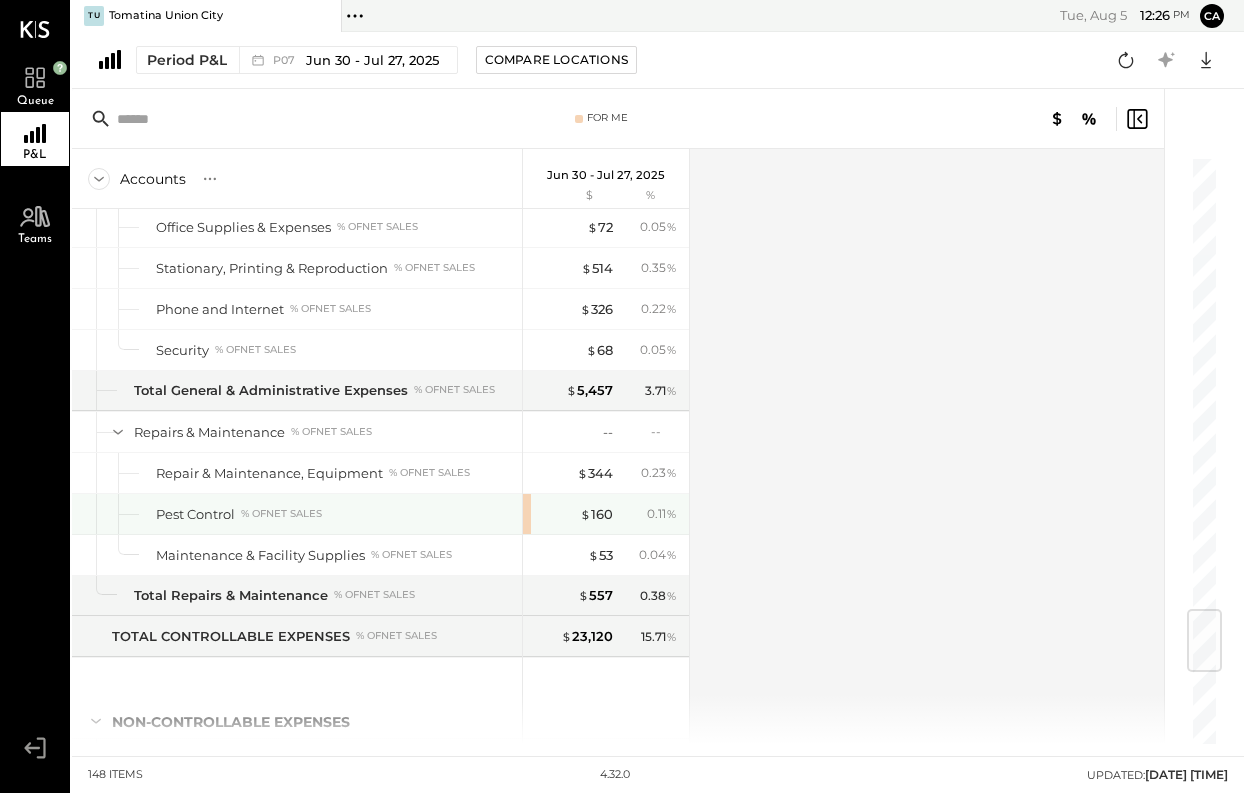 click on "$ 160 0.11 %" at bounding box center [606, 514] 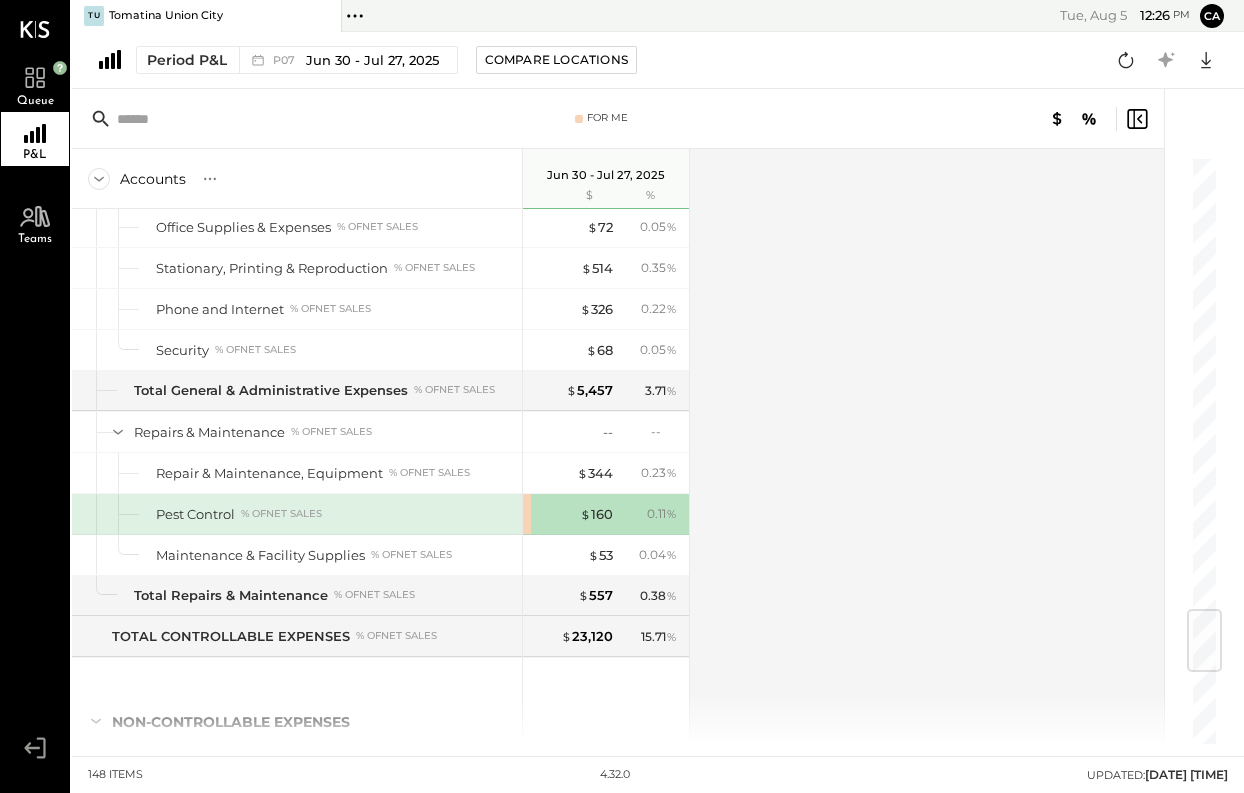 click on "$ 160 0.11 %" at bounding box center (606, 514) 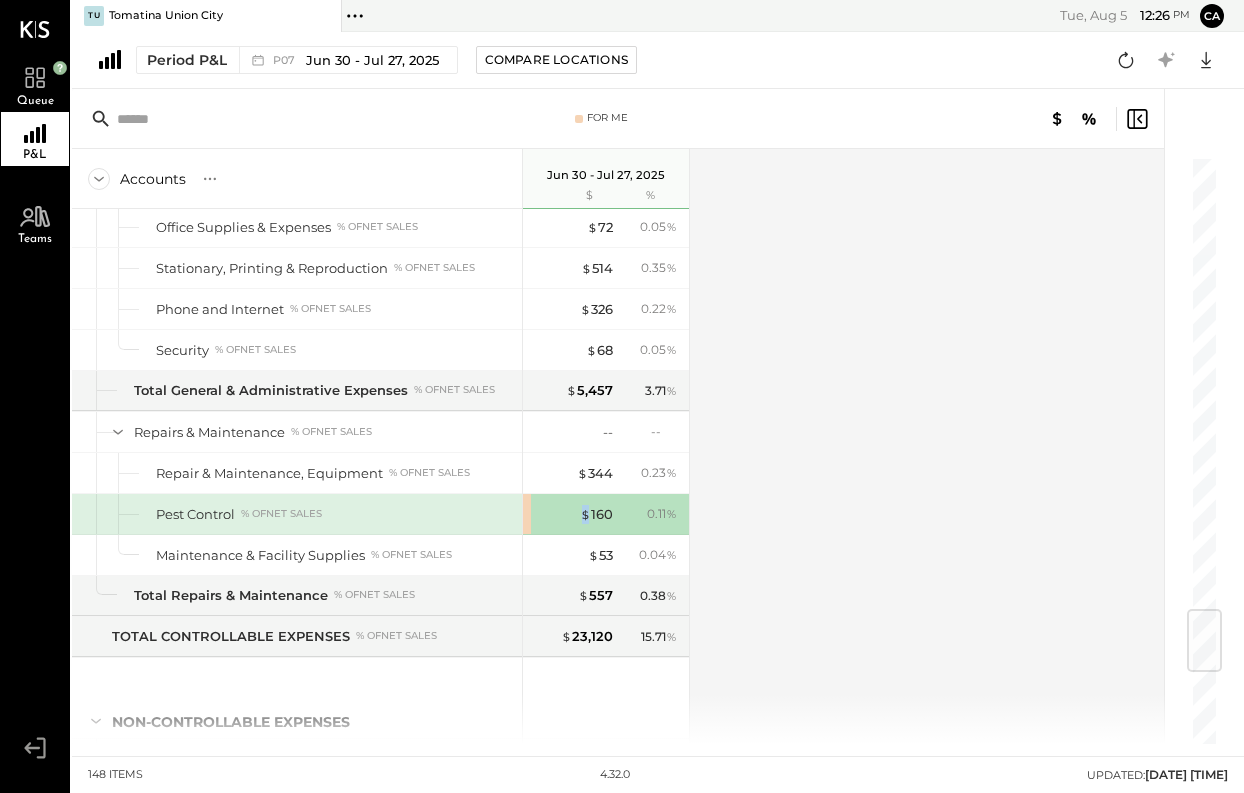 click on "$ 160 0.11 %" at bounding box center (606, 514) 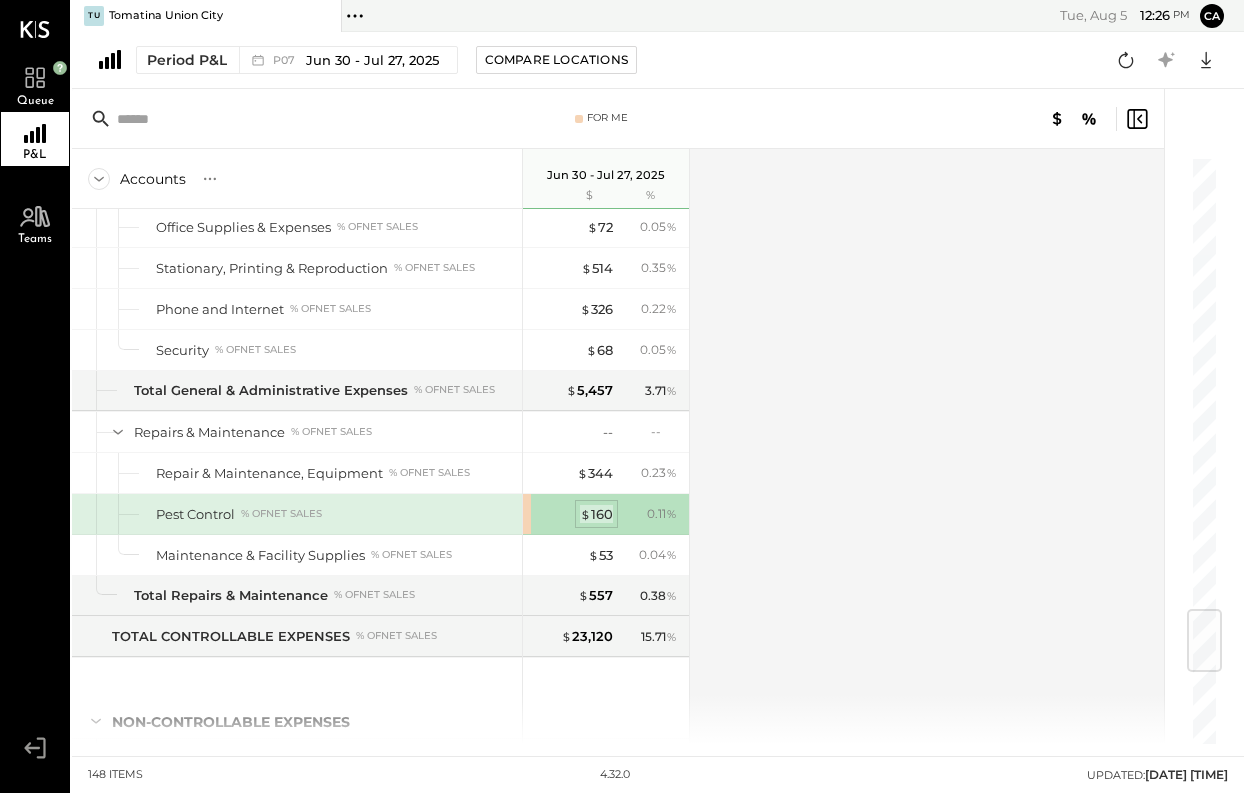 click on "$ 160" at bounding box center [596, 514] 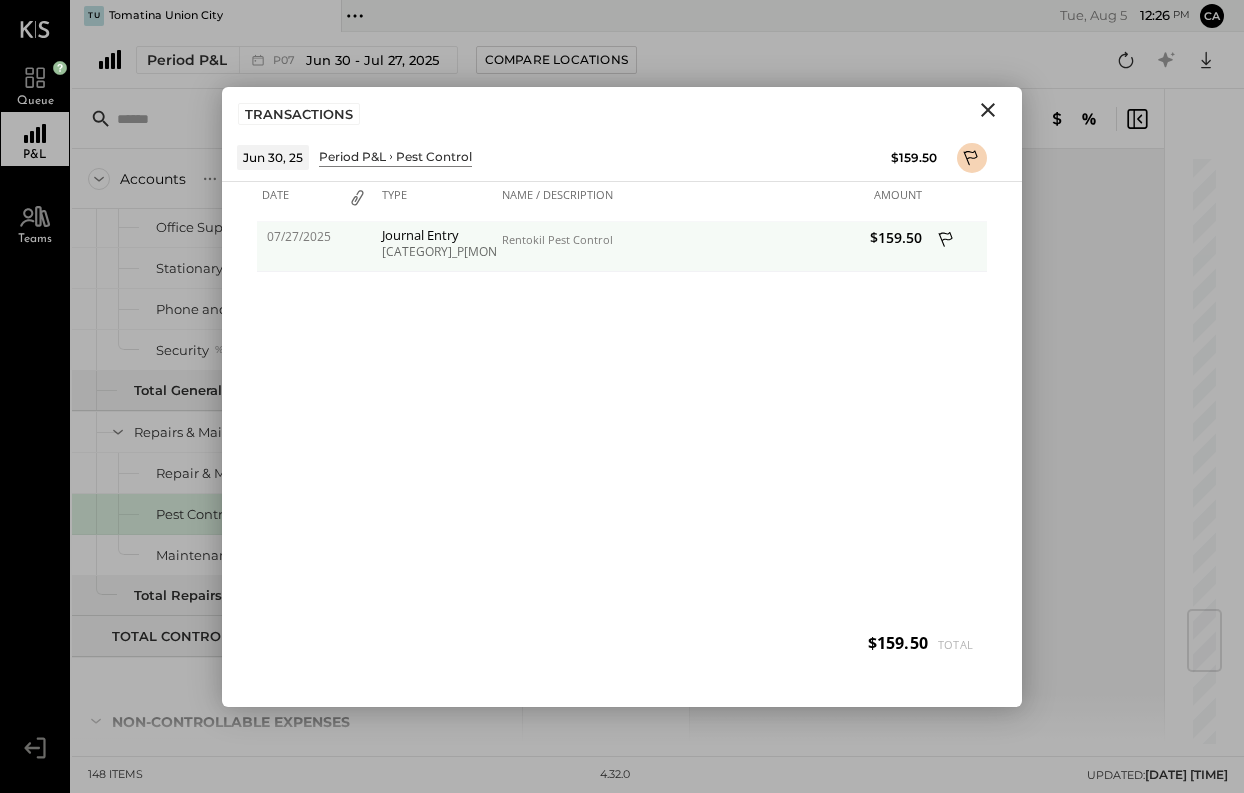 click on "Journal Entry" at bounding box center (437, 235) 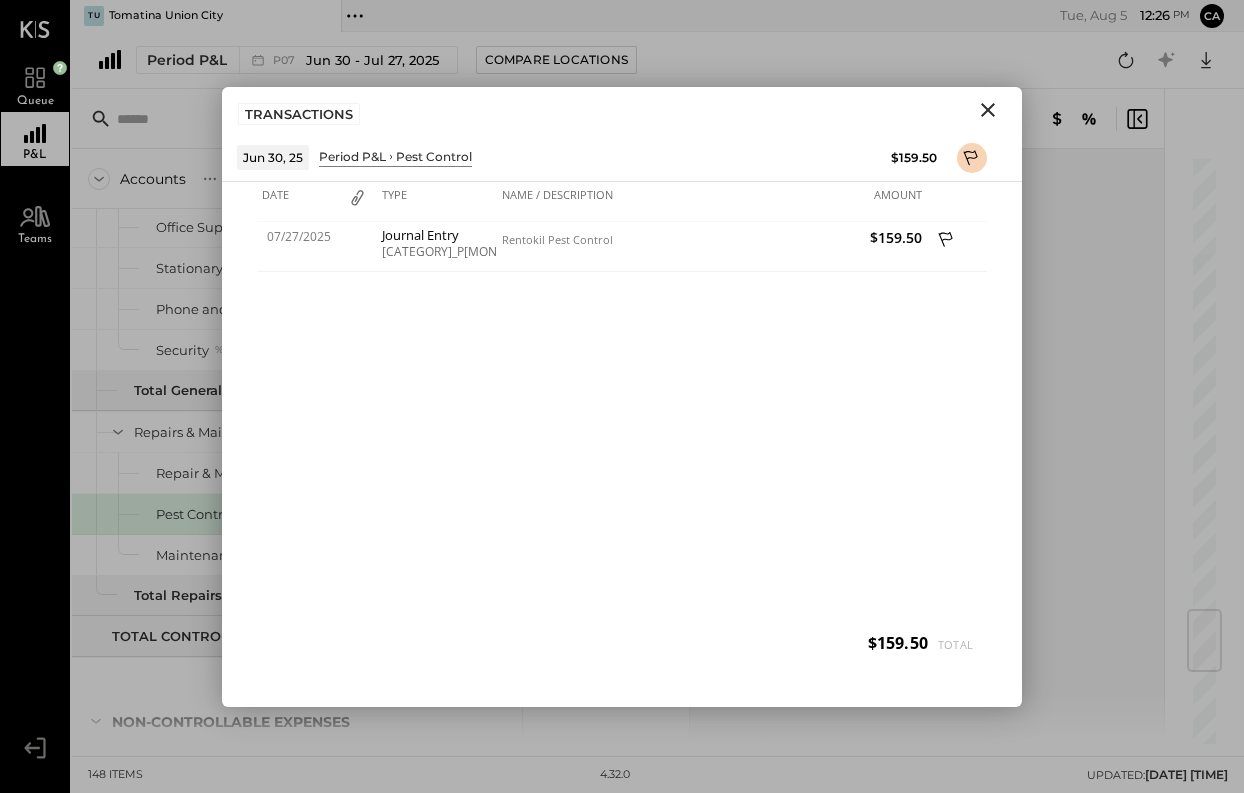 click 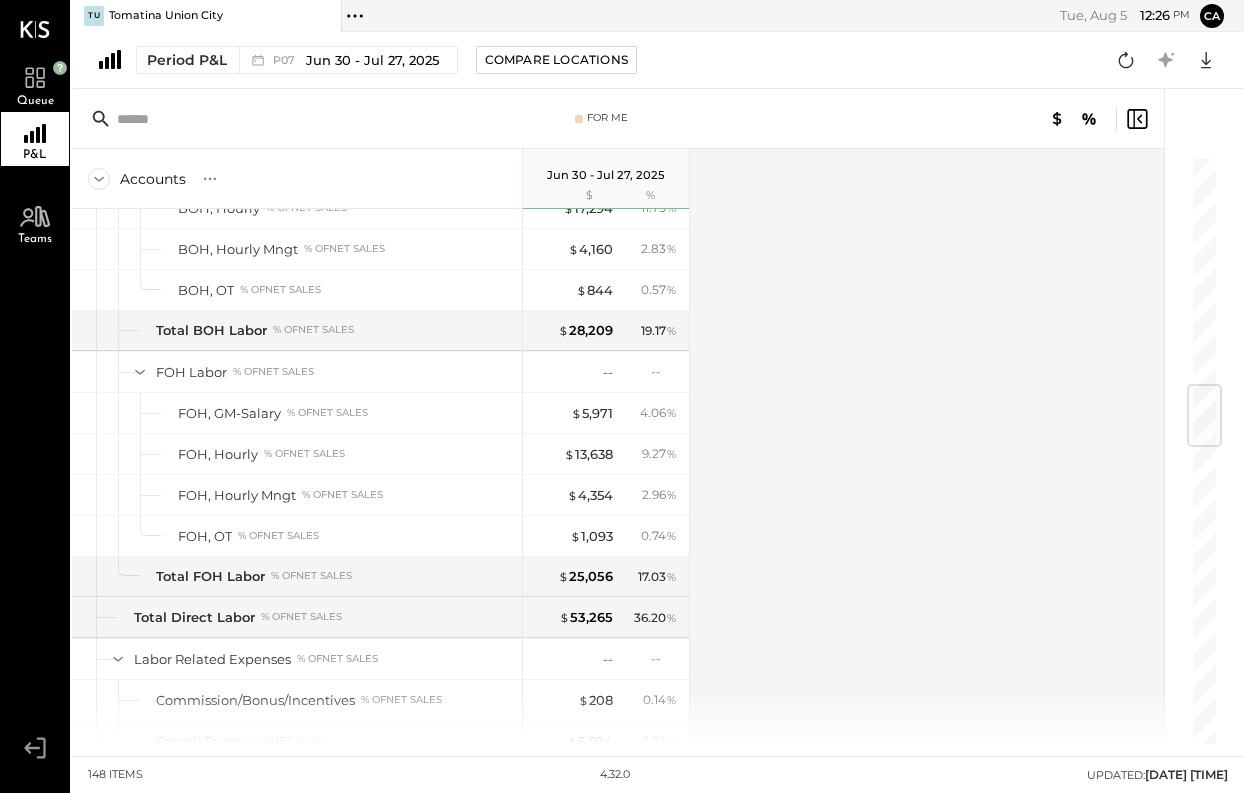 scroll, scrollTop: 1941, scrollLeft: 0, axis: vertical 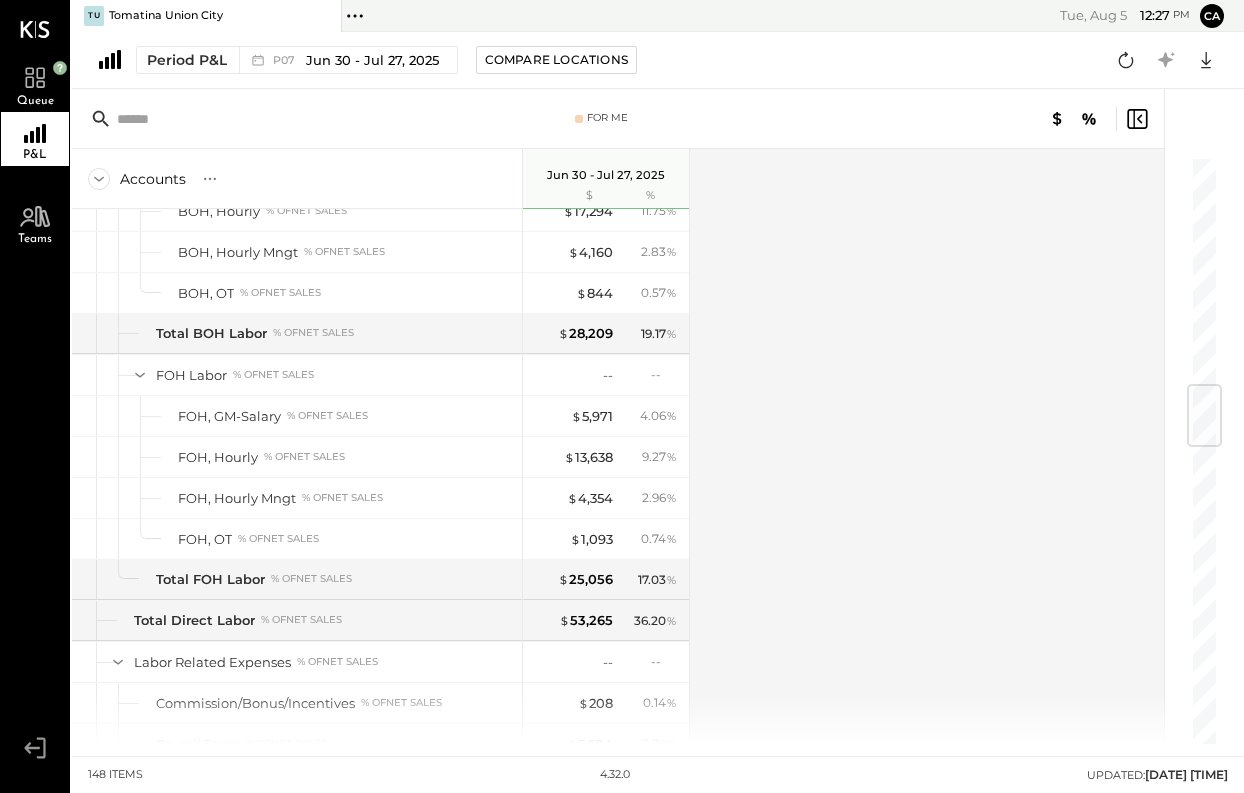 click on "Accounts S % GL Jun 30 - Jul 27, 2025 $ % SALES Sales, Food % of  GROSS SALES Sales, Liquor % of  GROSS SALES Sales, Beer % of  GROSS SALES Sales, Wine % of  GROSS SALES Sales, Non-Alcoholic Beverage % of  GROSS SALES Sales, Catering Revenue % of  GROSS SALES Sales, Service Charges % of  GROSS SALES GROSS SALES Comps & Discounts Discounts and Comps % of  GROSS SALES Total Comps & Discounts % of  GROSS SALES NET SALES % of  GROSS SALES COST OF GOODS SOLD (COGS) COGS, Food % of  (4105) Sales, Food COGS, Meat & Poultry % of  (4105) Sales, Food COGS, Seafood % of  (4105) Sales, Food COGS, Produce % of  (4105) Sales, Food COGS, Grocery % of  (4105) Sales, Food COGS, Dairy % of  (4105) Sales, Food Food Inventory Adjustment % of  (4105) Sales, Food Total COGS, Food % of  (4105) Sales, Food COGS, Liquor % of  (4110) Sales, Liquor COGS, Bar Groceries % of  (4110) Sales, Liquor Liquor Inventory Adjustment % of  (4110) Sales, Liquor Total COGS, Liquor % of  (4110) Sales, Liquor COGS, Beer % of  (4115) Sales, Beer % of" at bounding box center (619, 446) 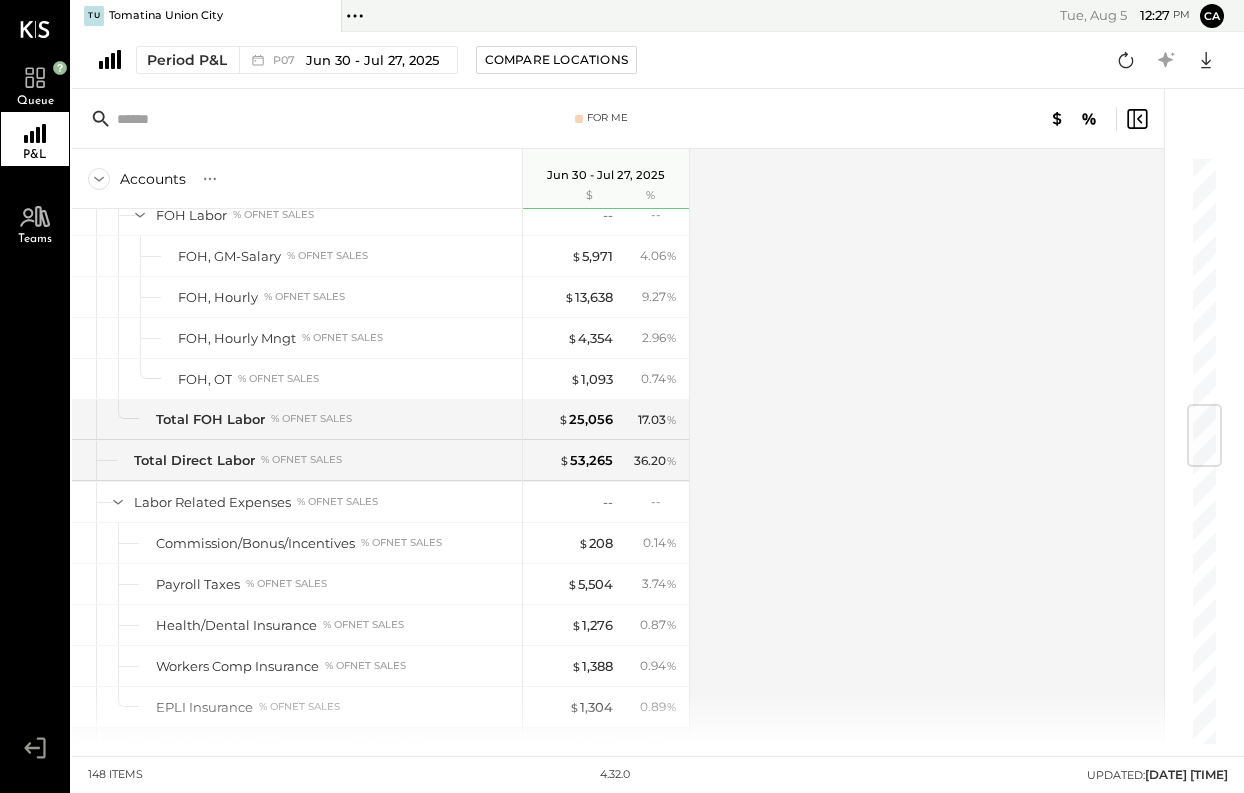 scroll, scrollTop: 2122, scrollLeft: 0, axis: vertical 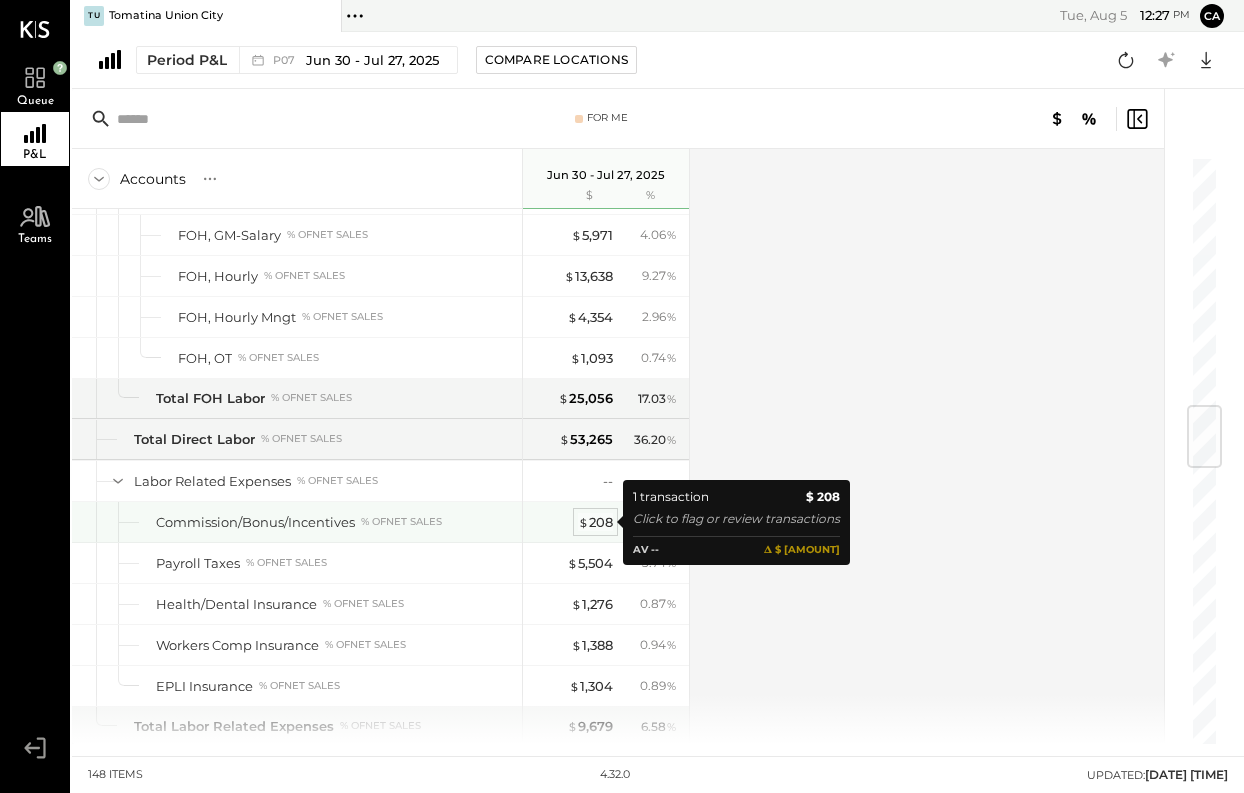 click on "$ 208" at bounding box center (595, 522) 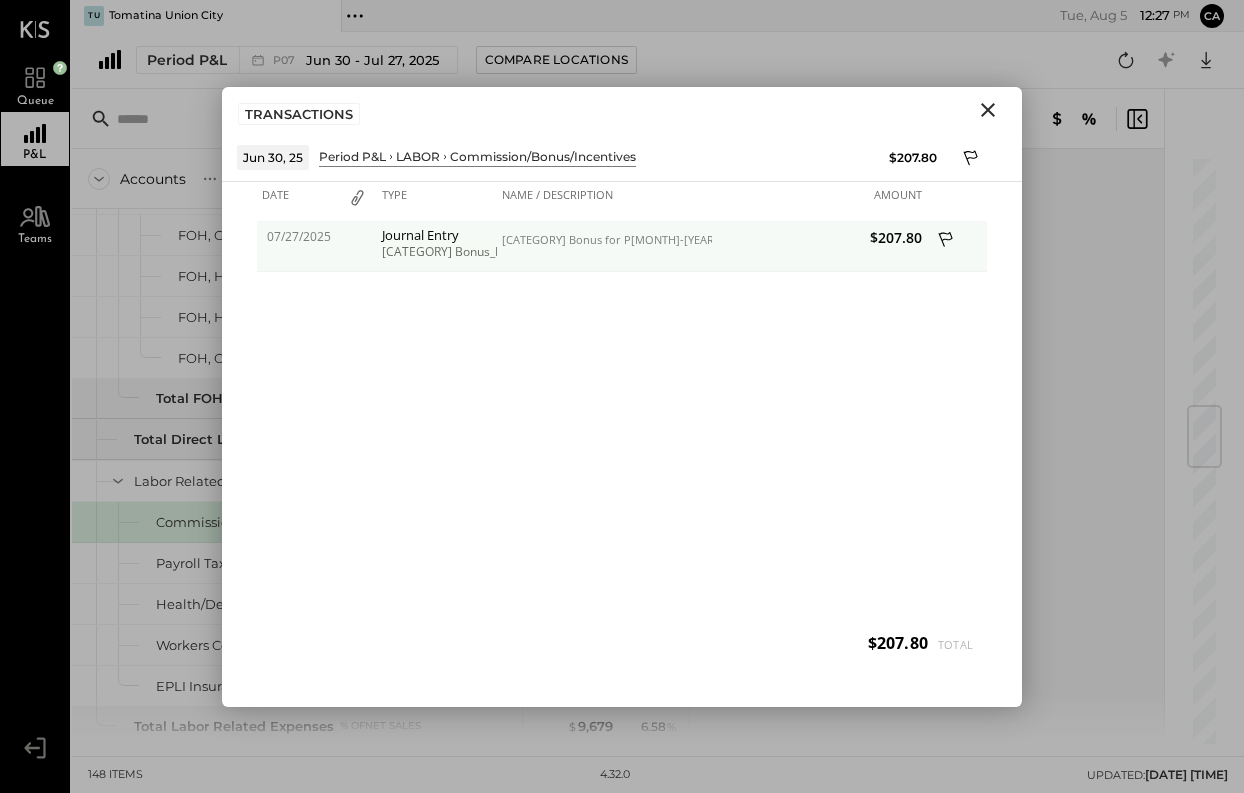 click on "[CATEGORY] Bonus for P[MONTH]-[YEAR]" at bounding box center [604, 240] 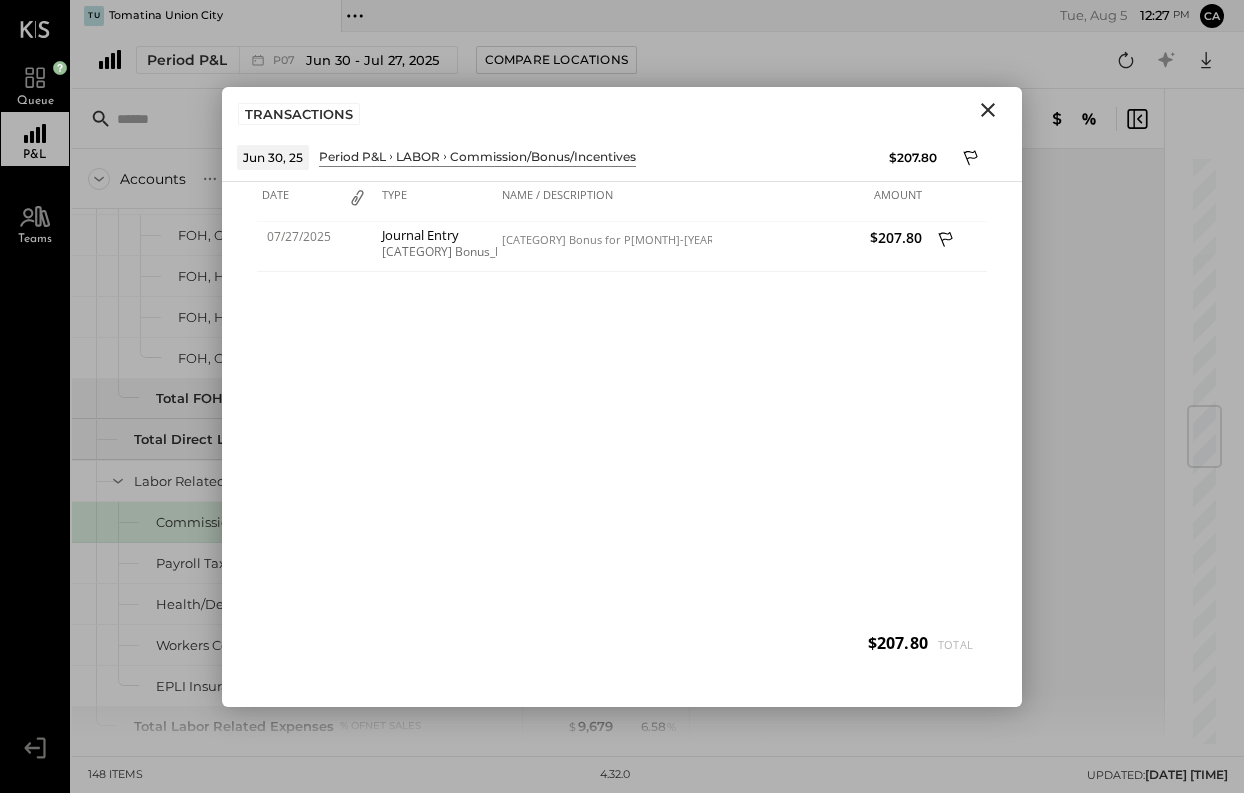 click 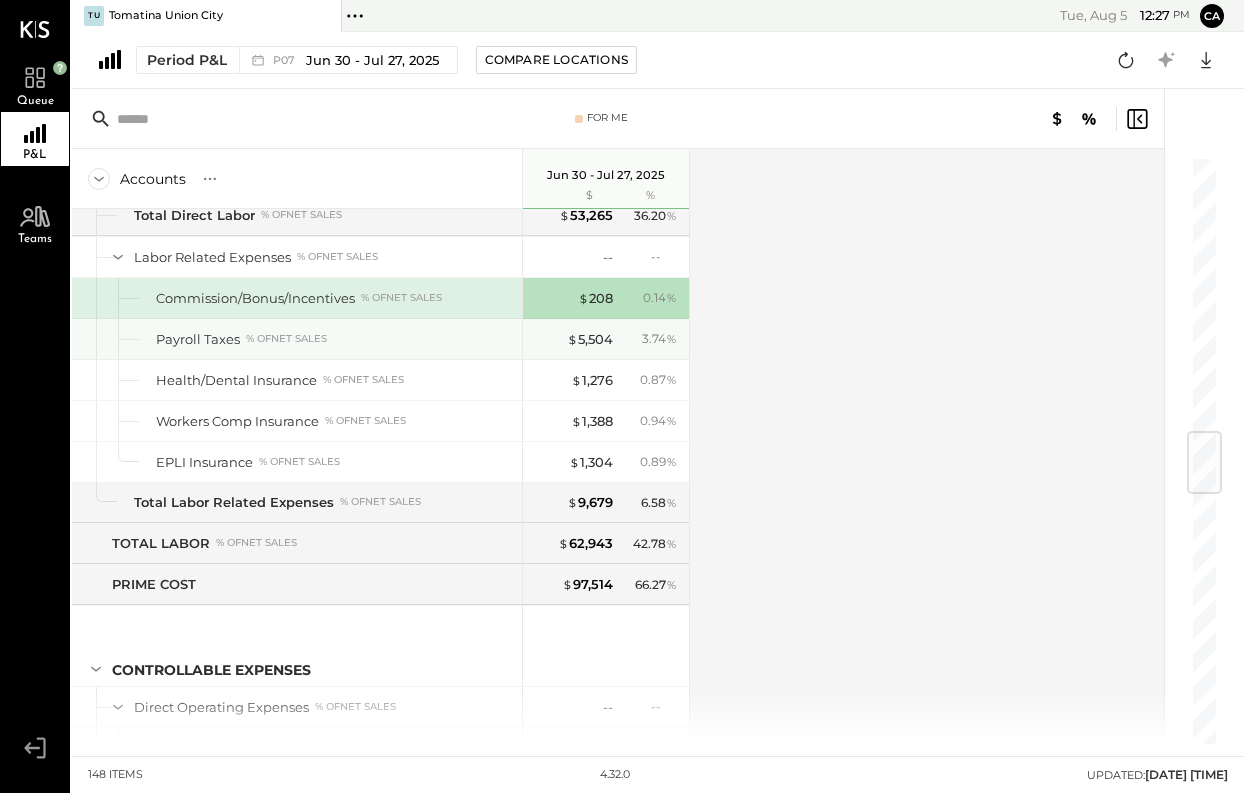 scroll, scrollTop: 2342, scrollLeft: 0, axis: vertical 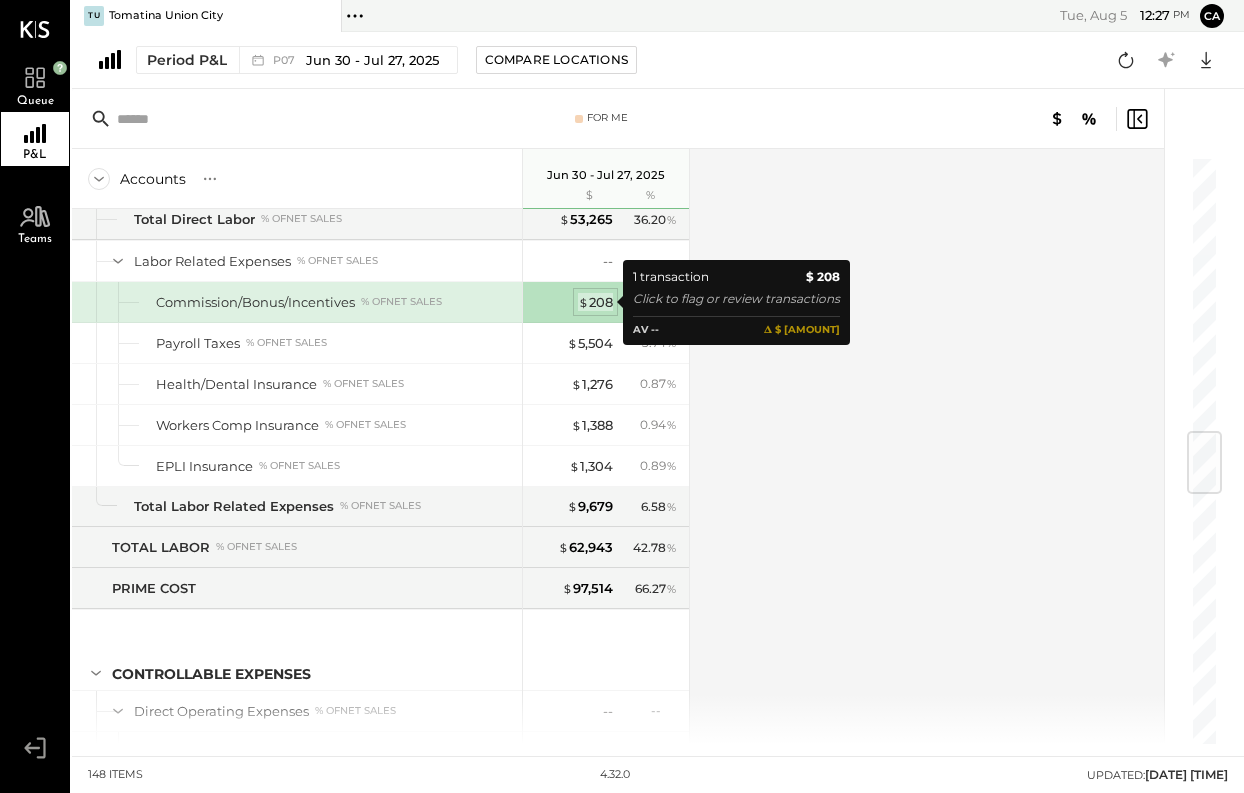 click on "$ 208" at bounding box center (595, 302) 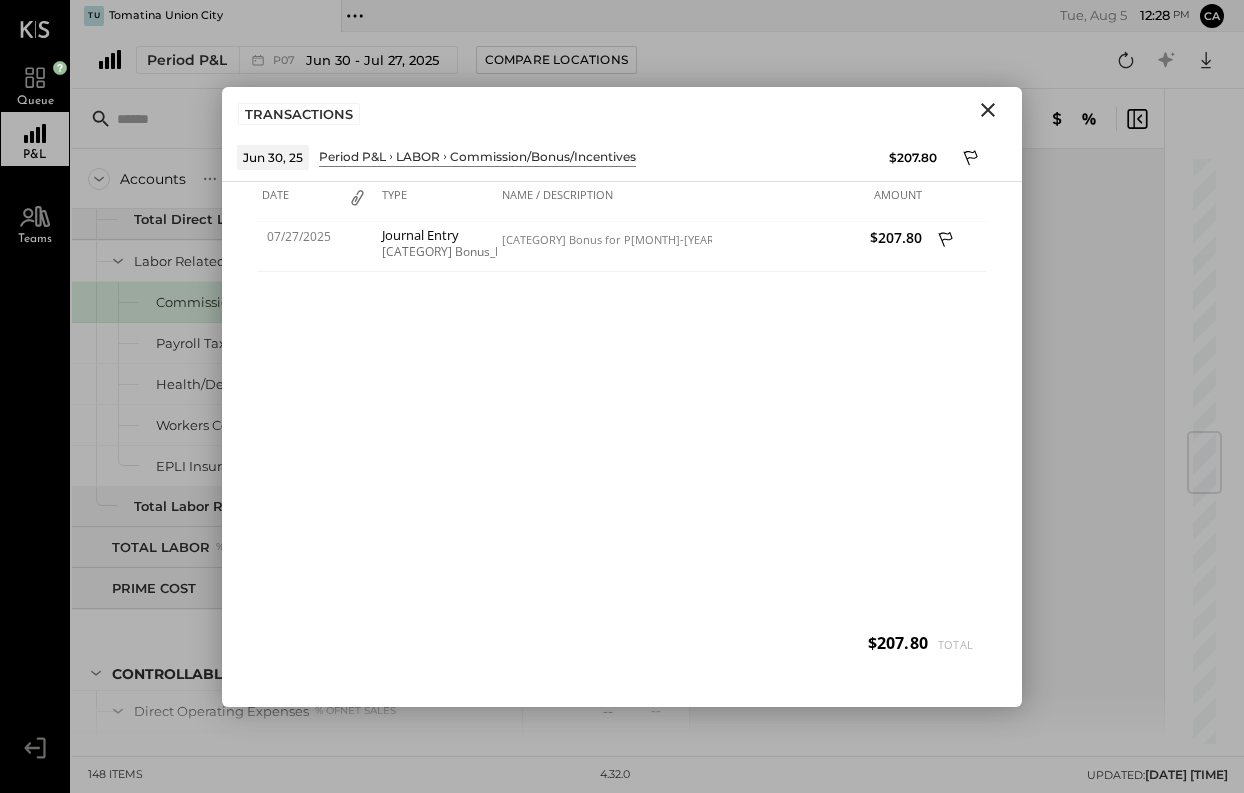 click 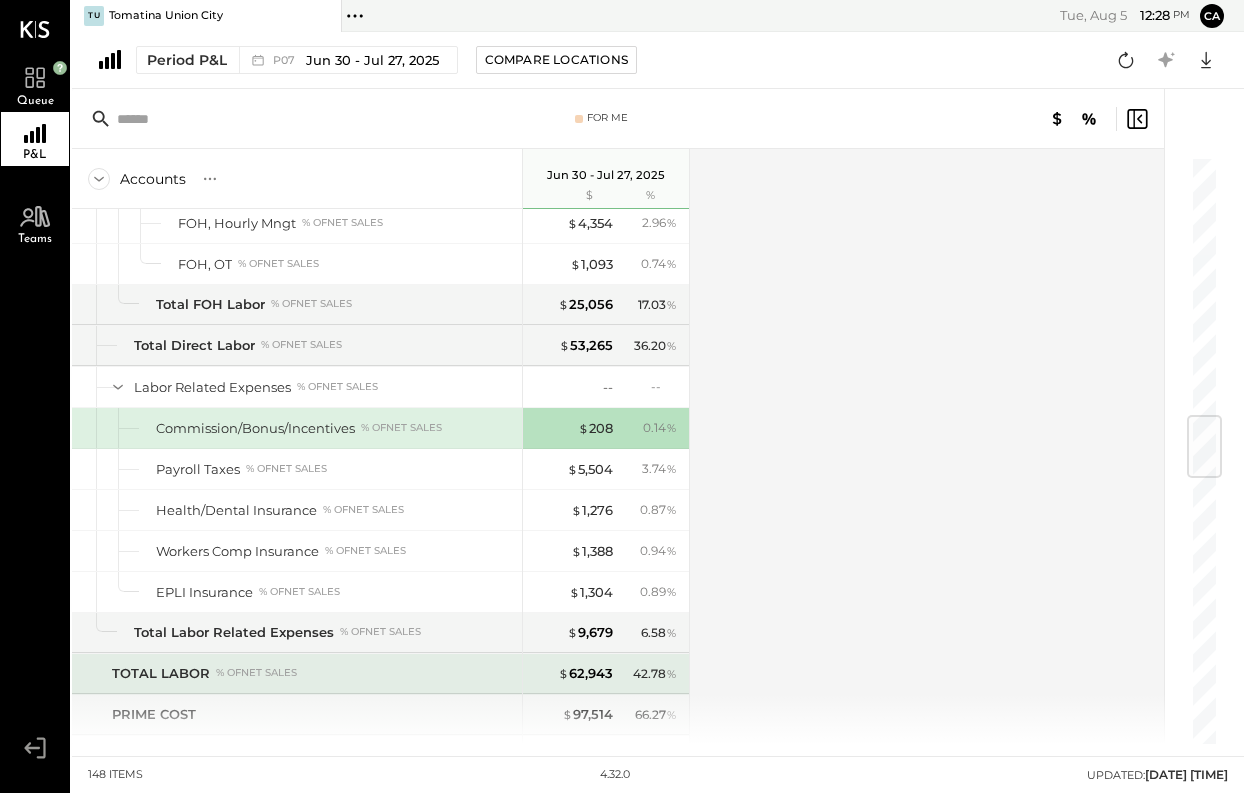 scroll, scrollTop: 2204, scrollLeft: 0, axis: vertical 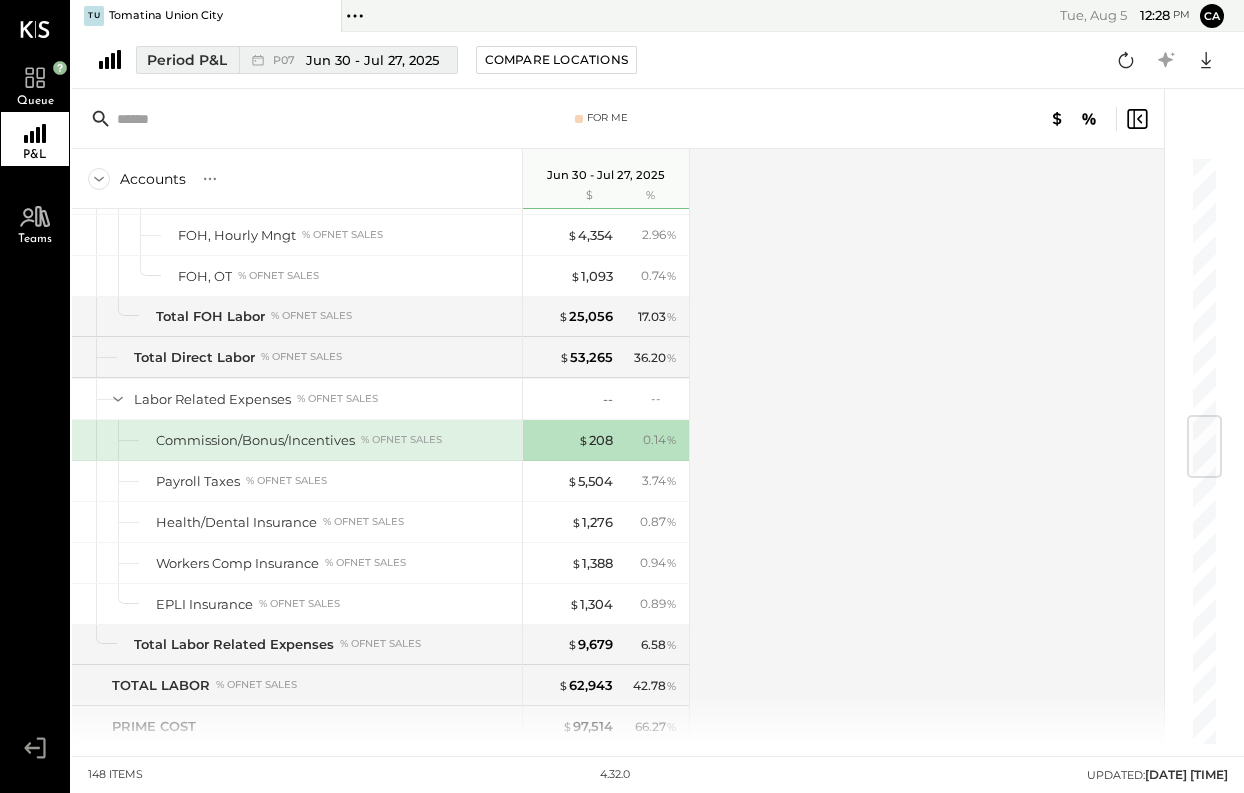 click on "P07" at bounding box center [287, 60] 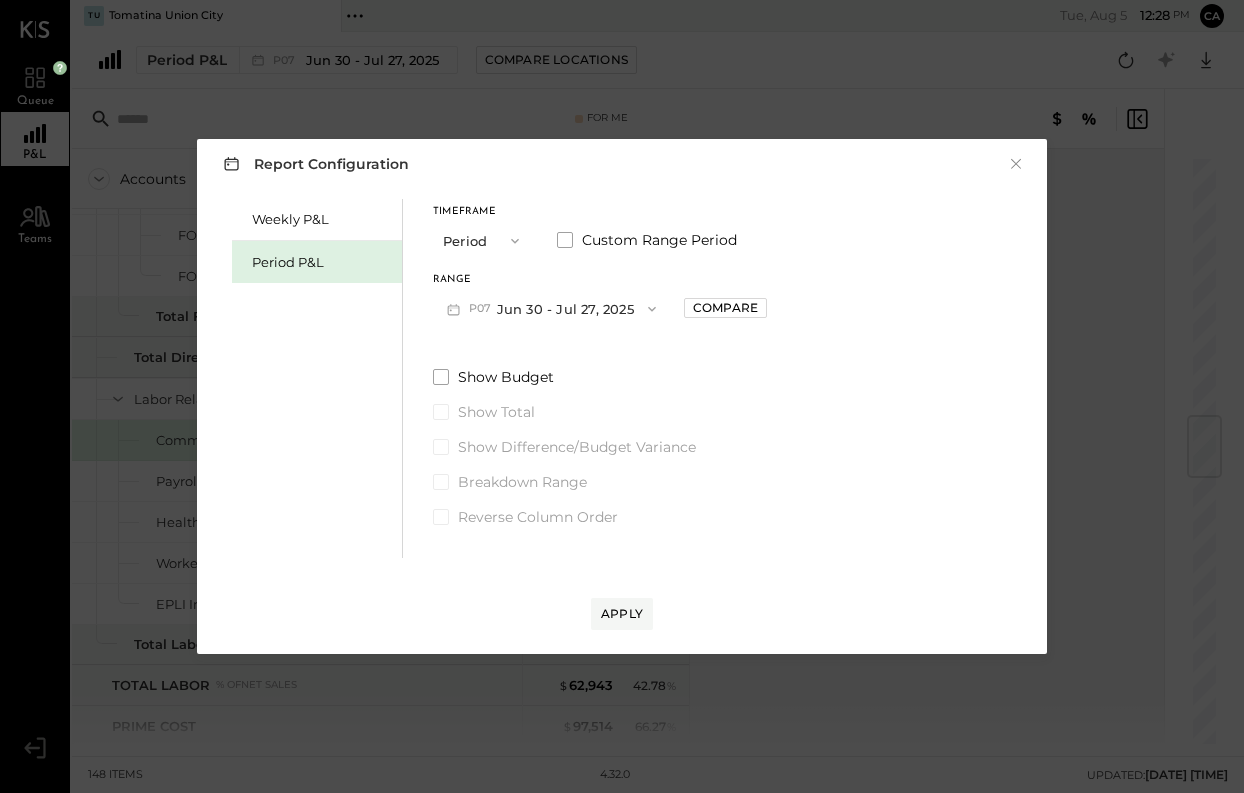 click on "Period" at bounding box center (483, 240) 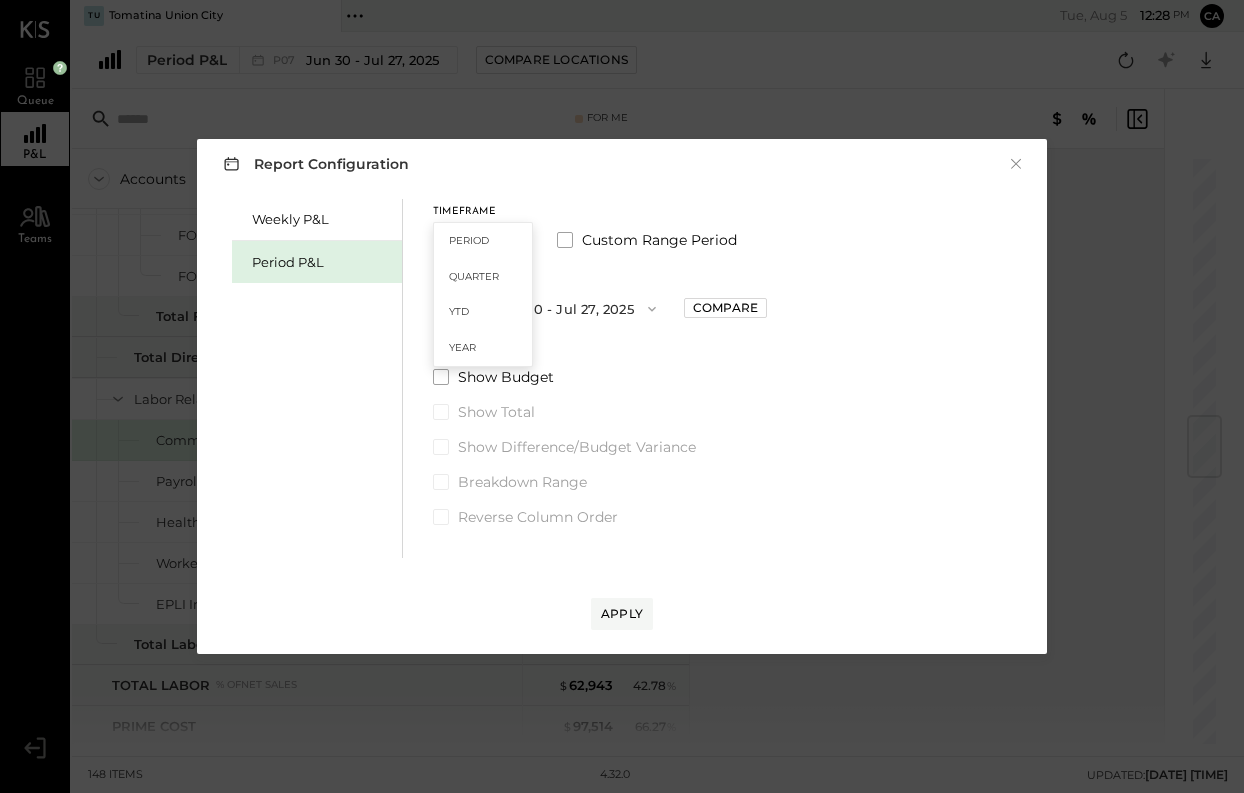 click on "P07 Jun 30 - Jul 27, 2025" at bounding box center (551, 308) 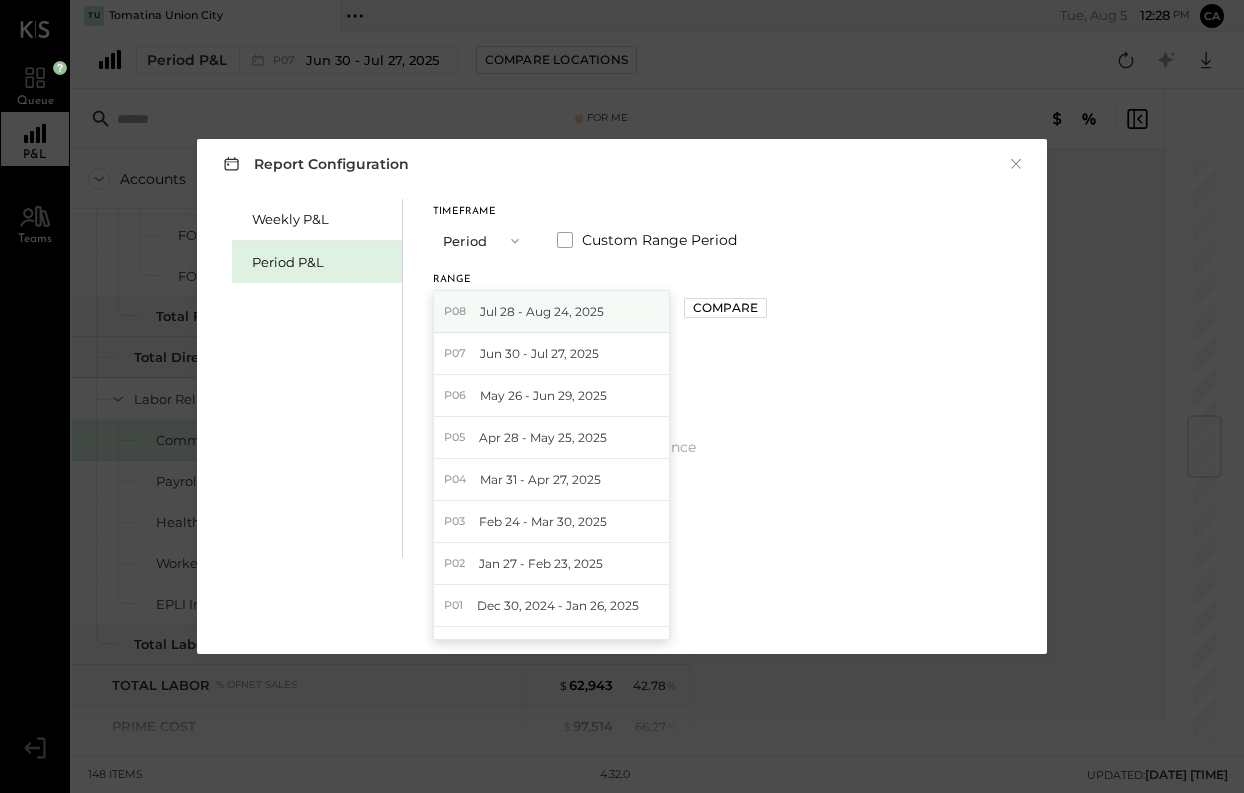 click on "Jul 28 - Aug 24, 2025" at bounding box center [542, 311] 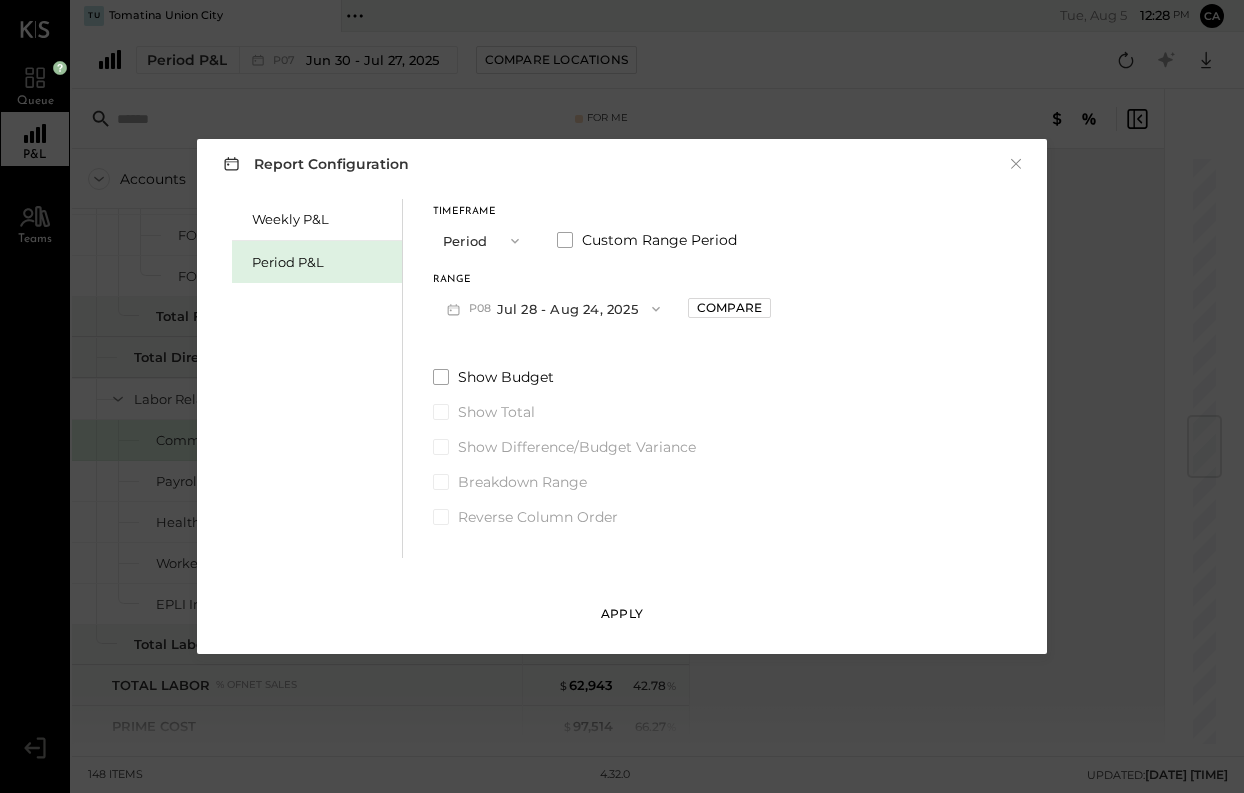 click on "Apply" at bounding box center (622, 613) 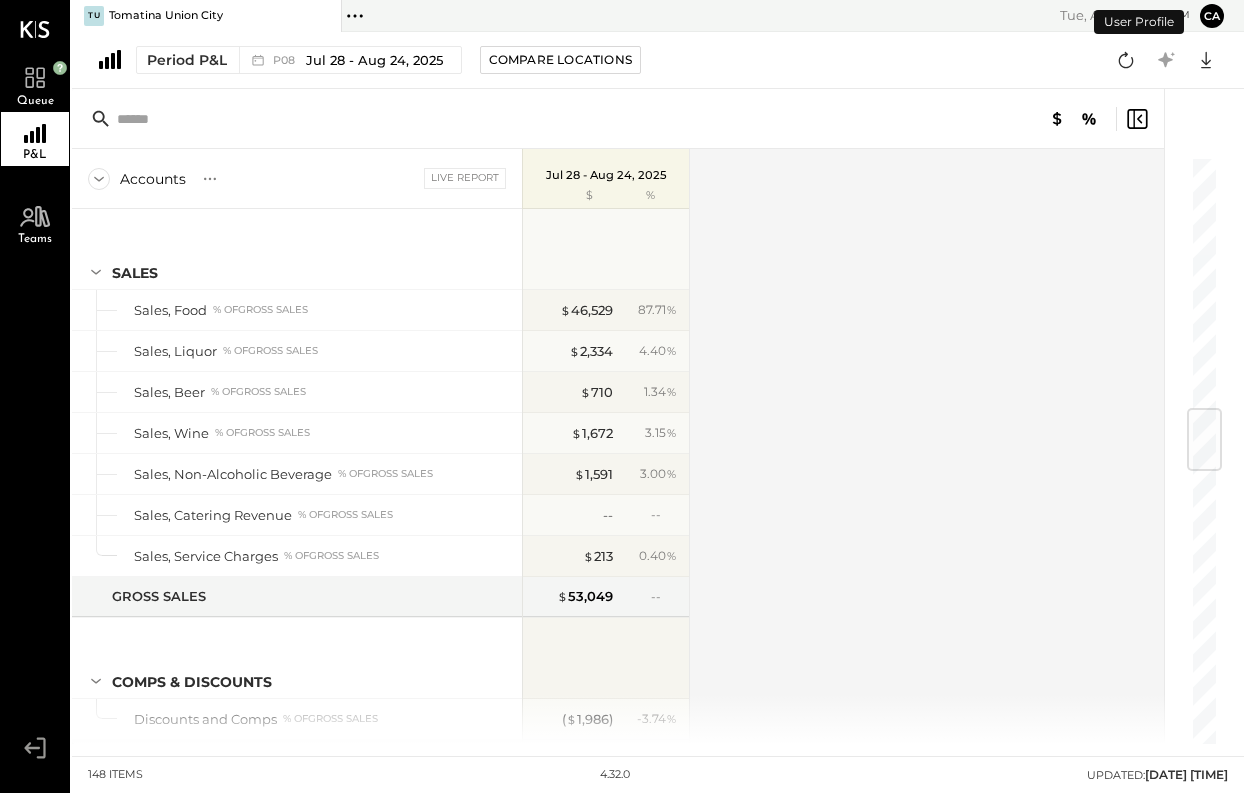 scroll, scrollTop: 2147, scrollLeft: 0, axis: vertical 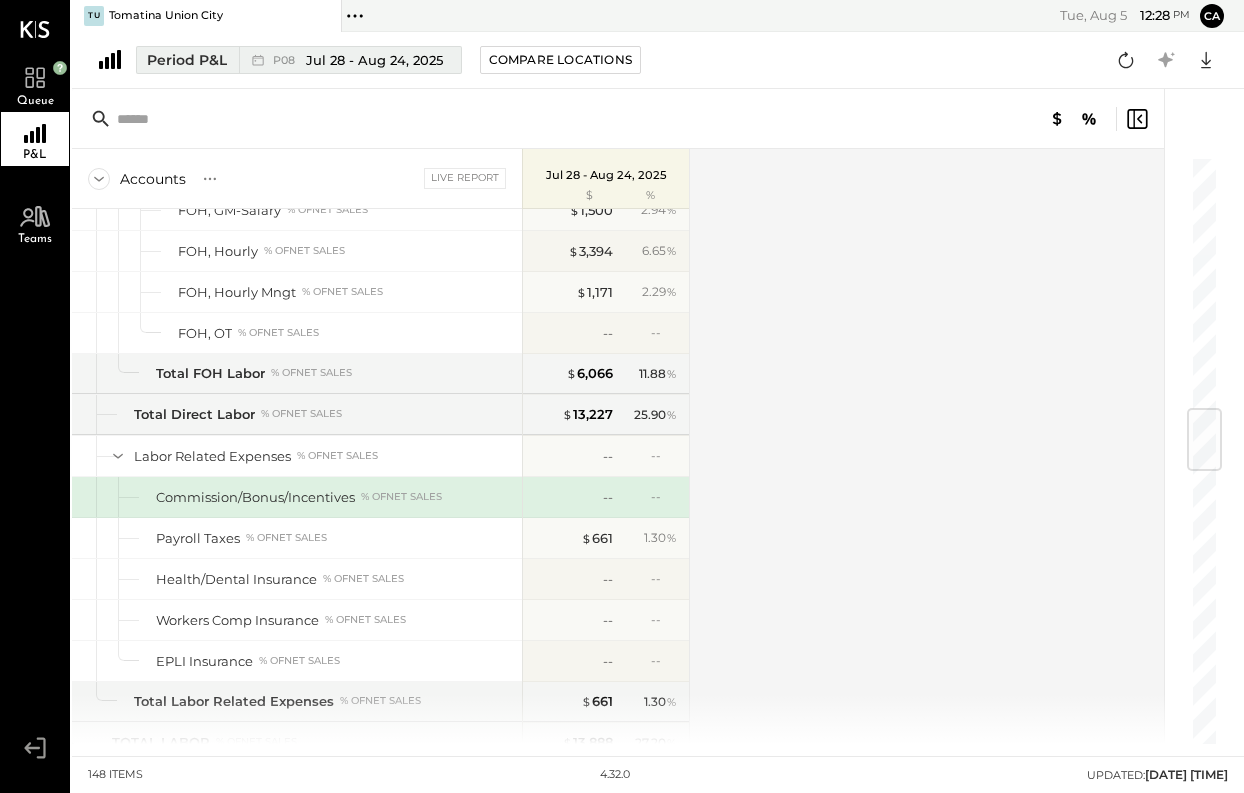 click on "Jul 28 - Aug 24, 2025" at bounding box center (374, 60) 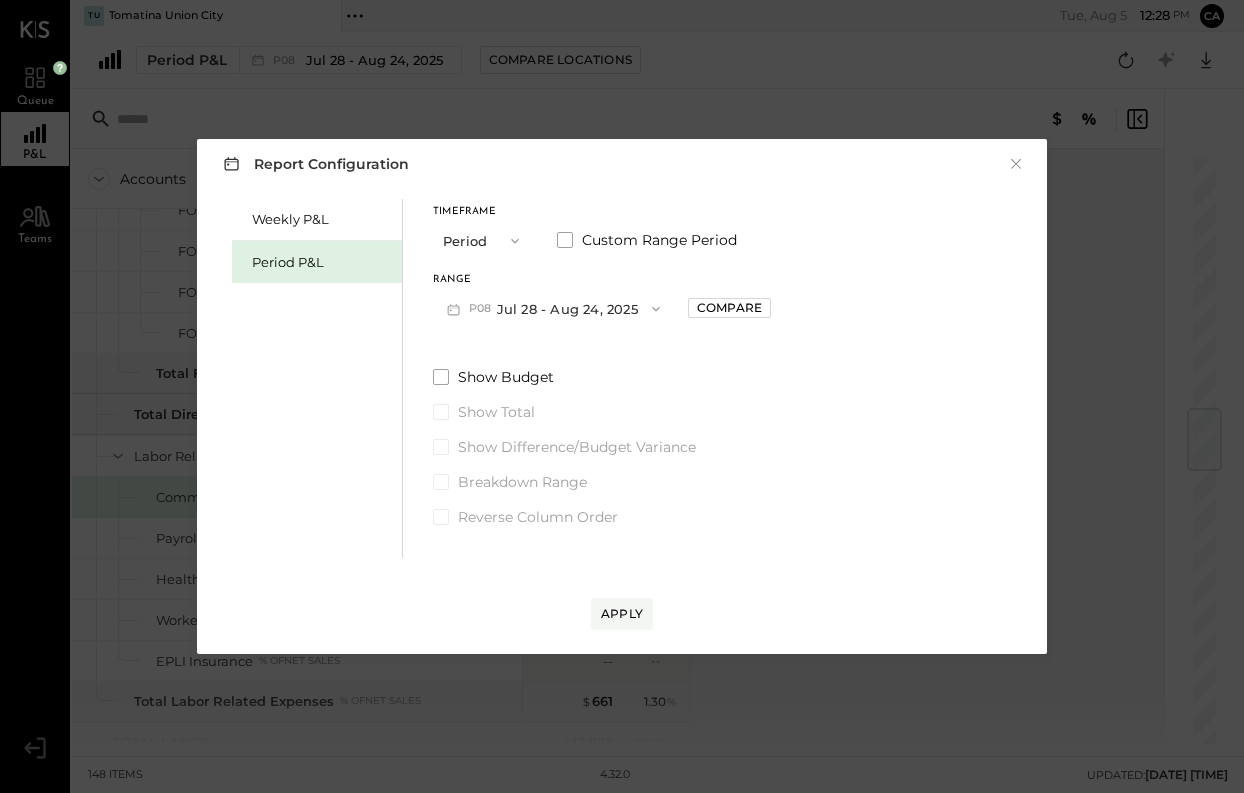 click 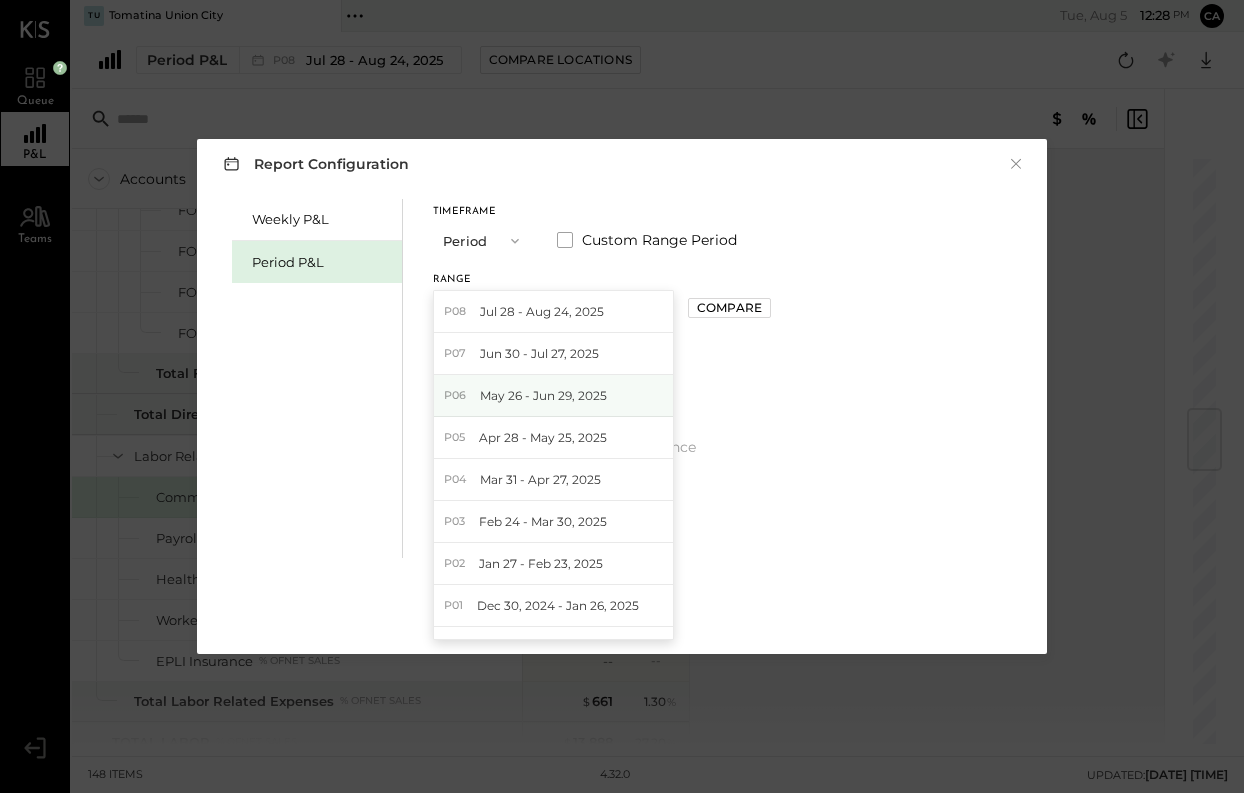 click on "P06" at bounding box center [458, 396] 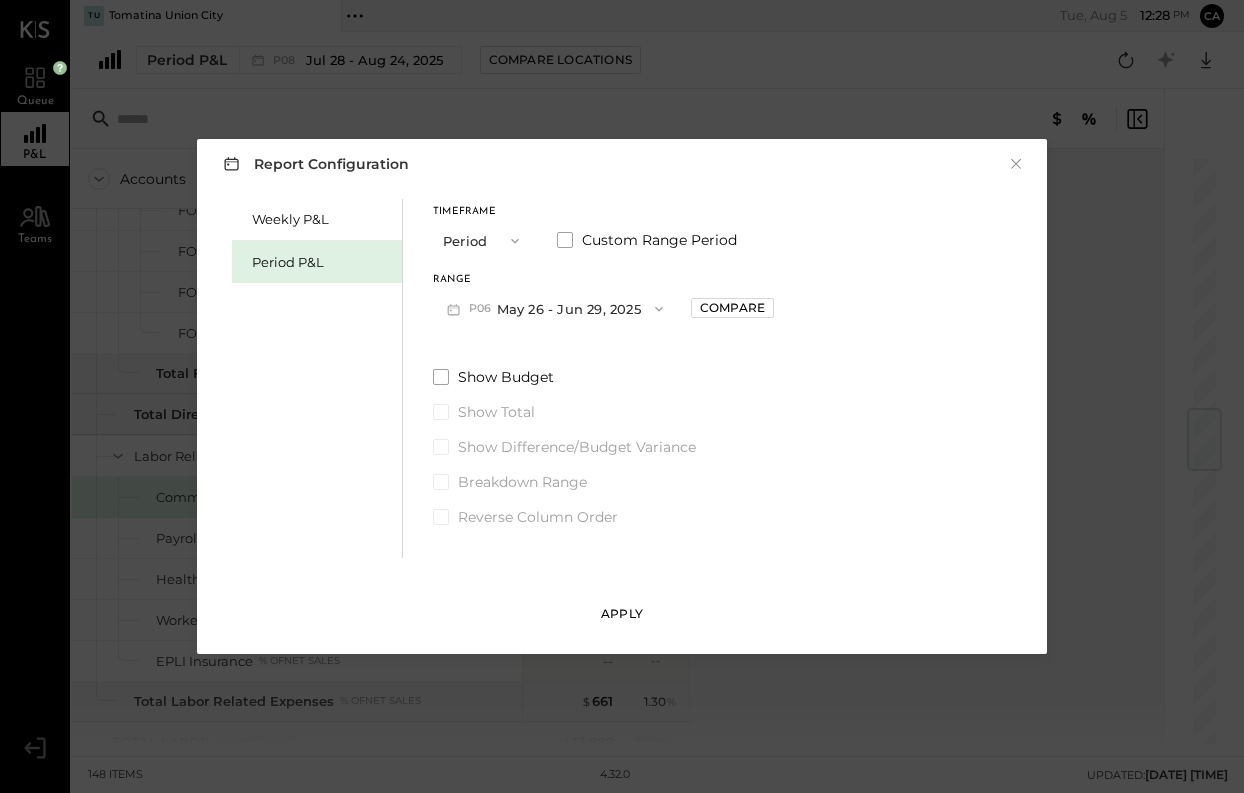 click on "Apply" at bounding box center (622, 613) 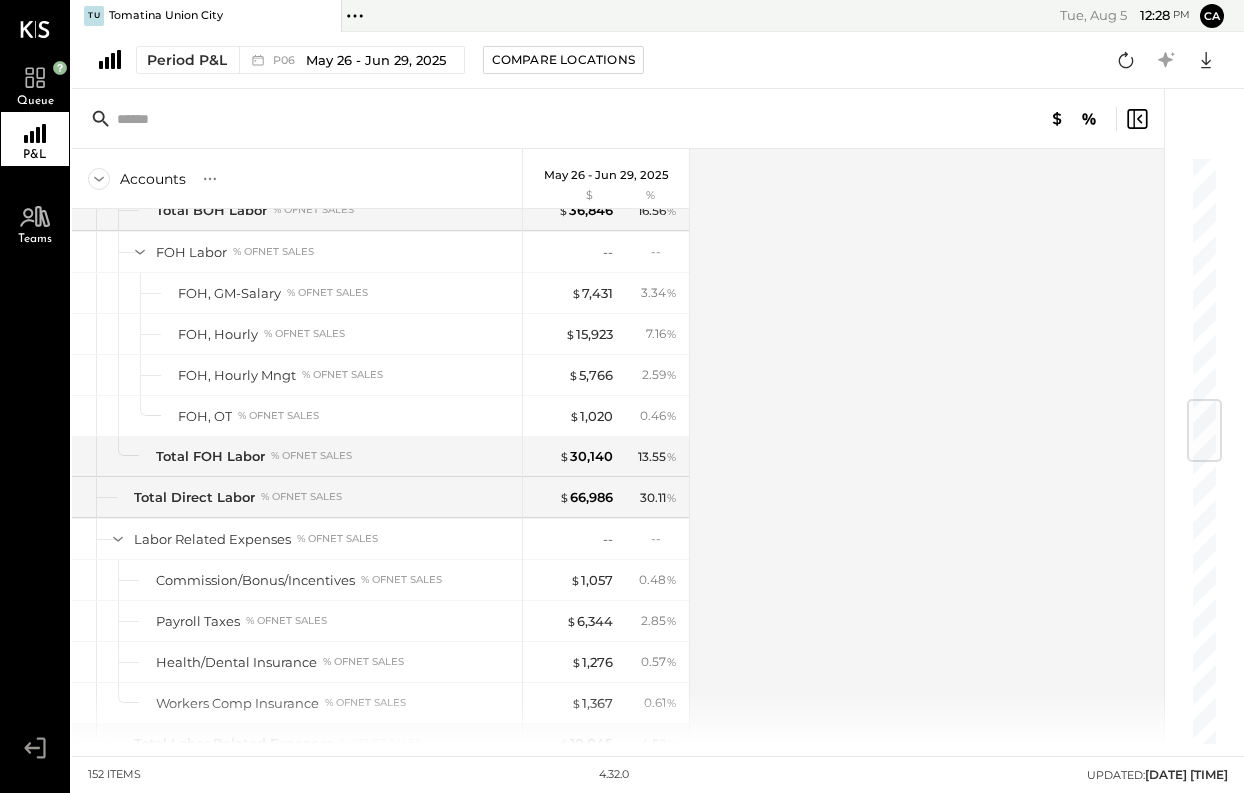 scroll, scrollTop: 2065, scrollLeft: 0, axis: vertical 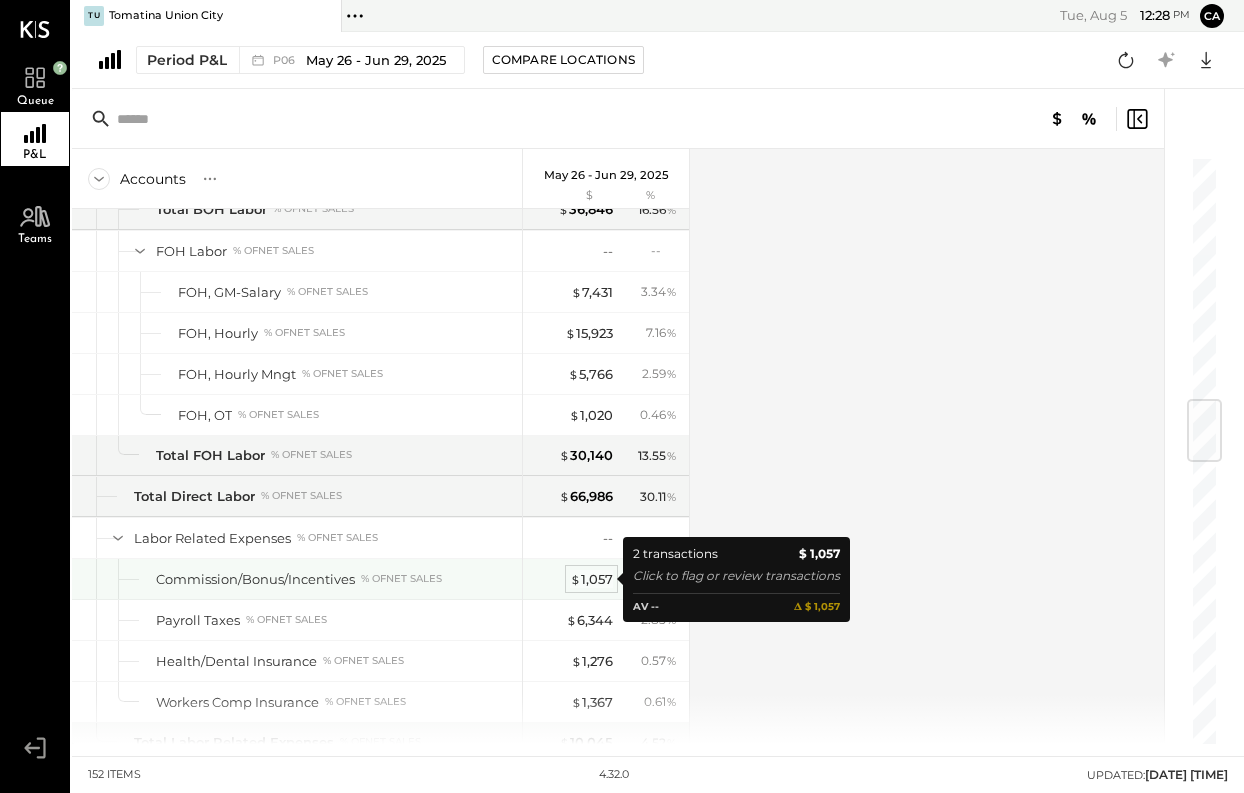 click on "$ 1,057" at bounding box center (591, 579) 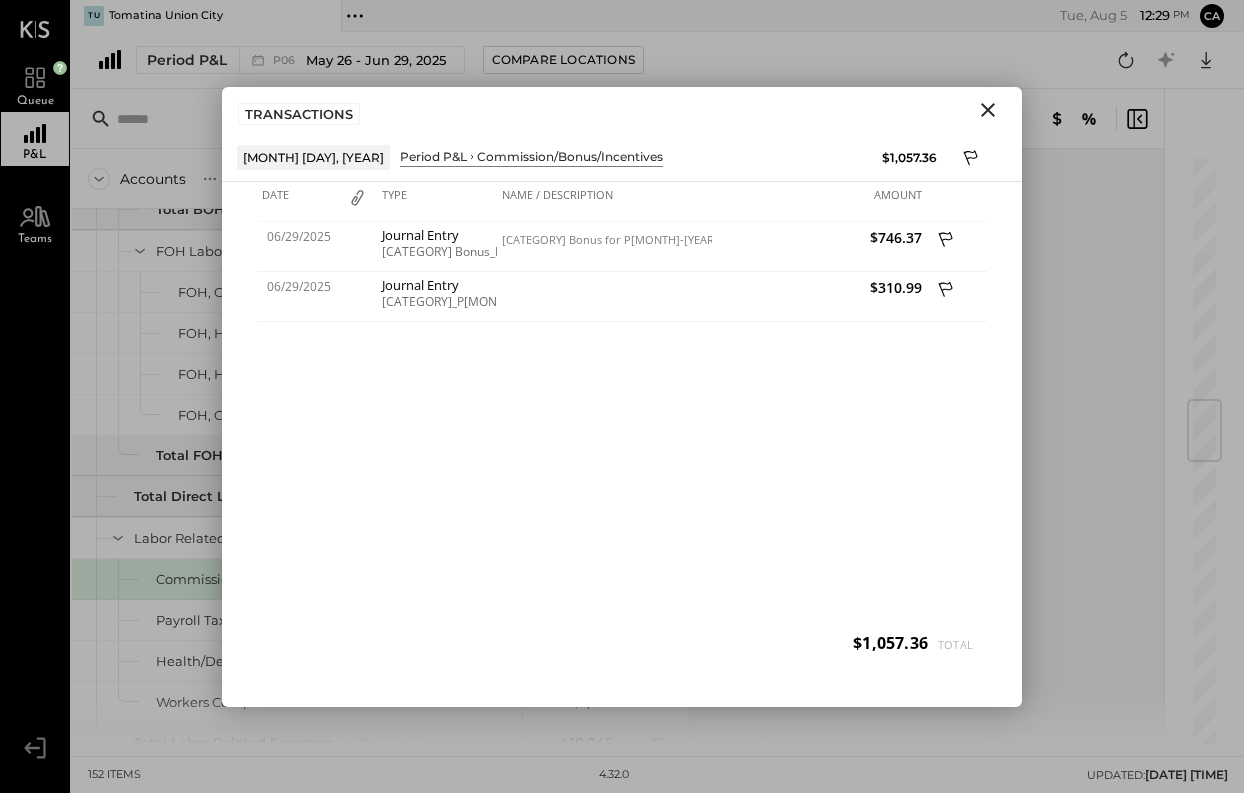 click on "Accounts S % GL May 26 - Jun 29, 2025 $ % SALES Sales, Food % of  GROSS SALES Sales, Liquor % of  GROSS SALES Sales, Beer % of  GROSS SALES Sales, Wine % of  GROSS SALES Sales, Non-Alcoholic Beverage % of  GROSS SALES Sales, Catering Revenue % of  GROSS SALES Sales, Service Charges % of  GROSS SALES GROSS SALES Comps & Discounts Discounts and Comps % of  GROSS SALES Total Comps & Discounts % of  GROSS SALES NET SALES % of  GROSS SALES COST OF GOODS SOLD (COGS) COGS, Food % of  (4105) Sales, Food COGS, Meat & Poultry % of  (4105) Sales, Food COGS, Seafood % of  (4105) Sales, Food COGS, Produce % of  (4105) Sales, Food COGS, Grocery % of  (4105) Sales, Food COGS, Dairy % of  (4105) Sales, Food Food Inventory Adjustment % of  (4105) Sales, Food Total COGS, Food % of  (4105) Sales, Food COGS, Liquor % of  (4110) Sales, Liquor COGS, Bar Groceries % of  (4110) Sales, Liquor Liquor Inventory Adjustment % of  (4110) Sales, Liquor Total COGS, Liquor % of  (4110) Sales, Liquor COGS, Beer % of  (4115) Sales, Beer % of" at bounding box center [619, 446] 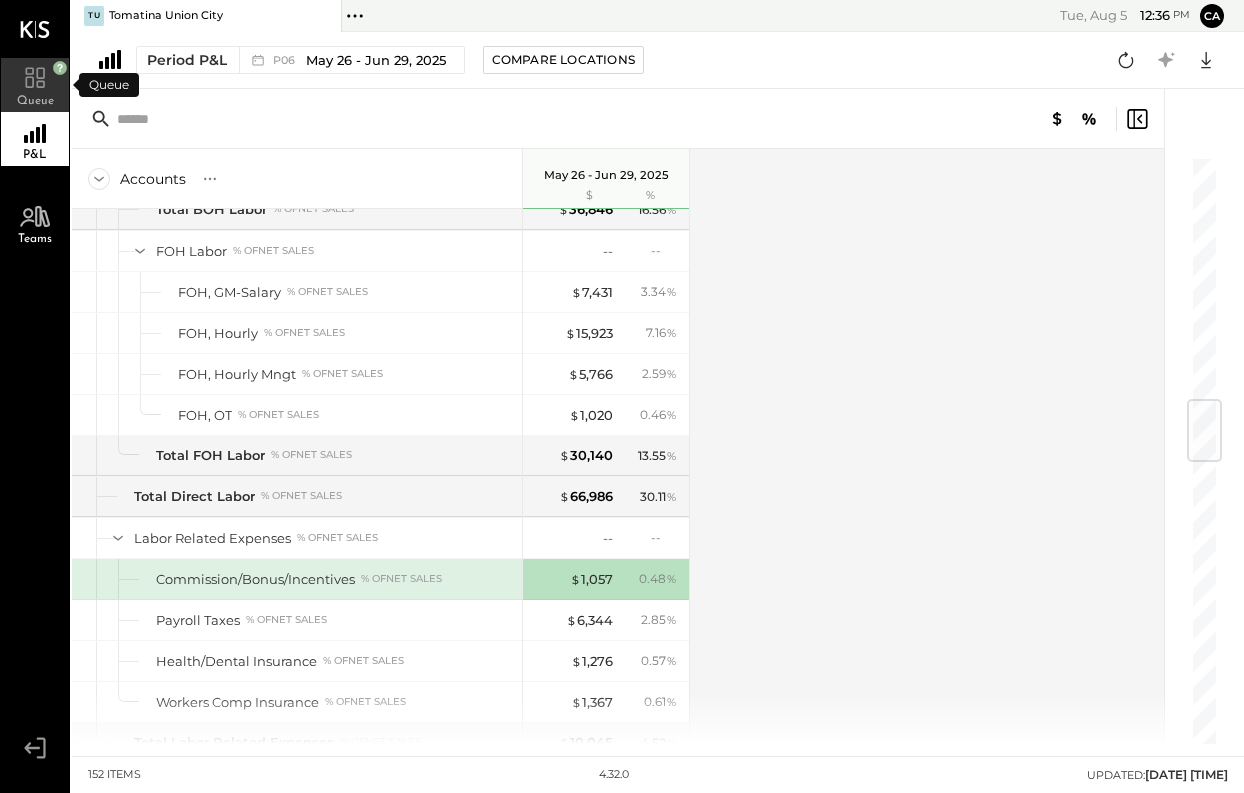 click on "Queue" at bounding box center [35, 85] 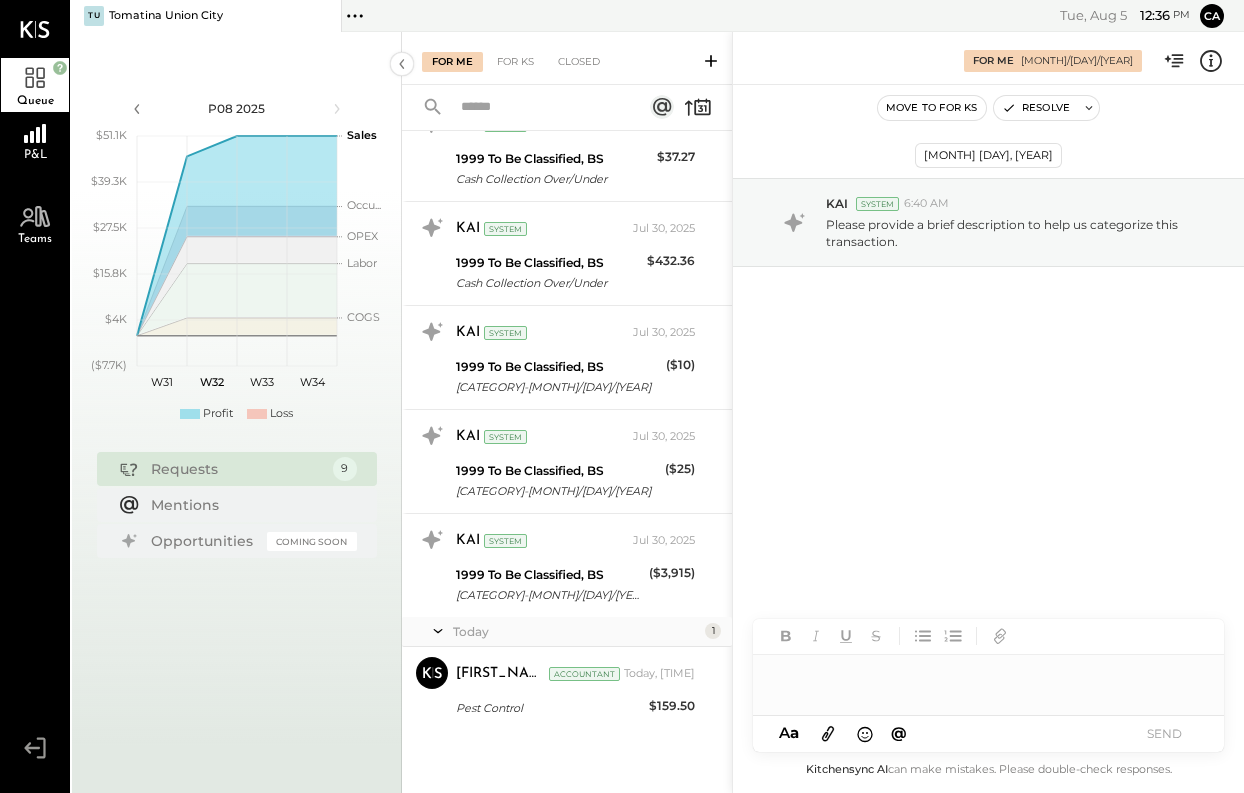 scroll, scrollTop: 392, scrollLeft: 0, axis: vertical 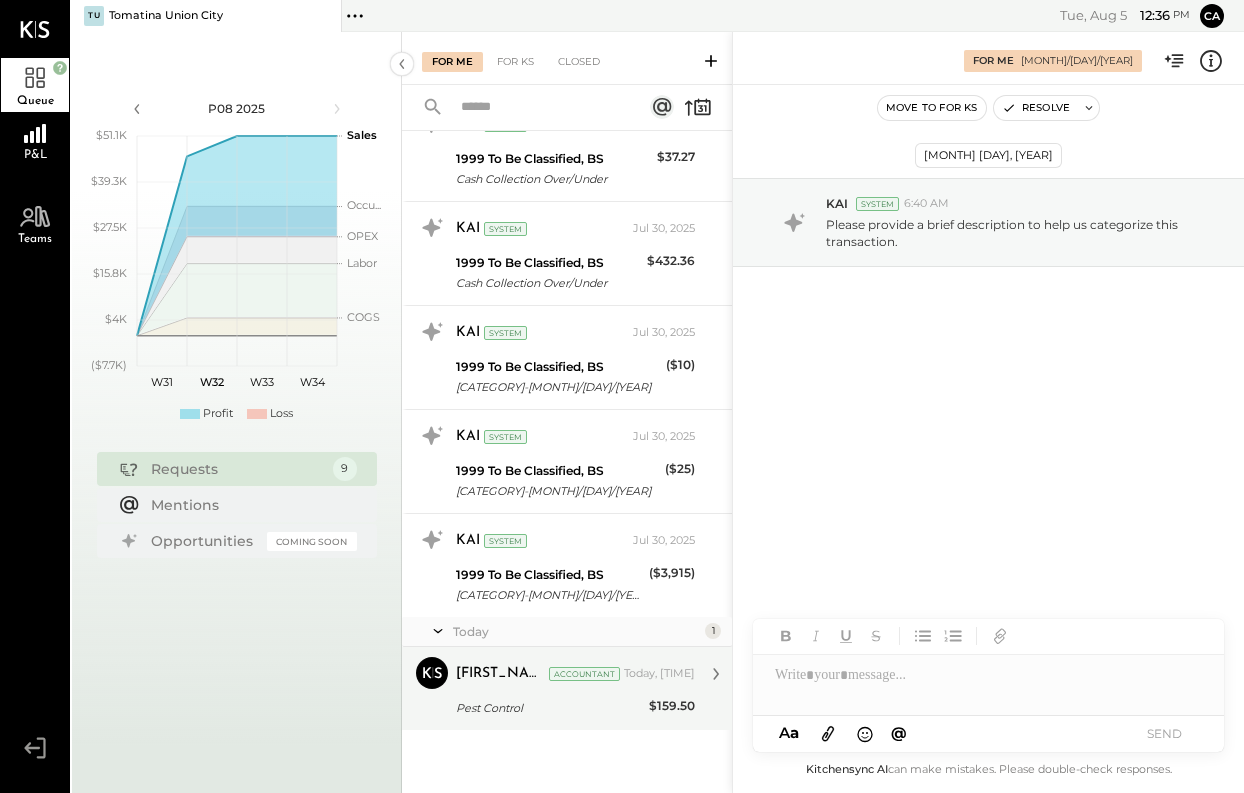 click on "Pest Control" at bounding box center (549, 708) 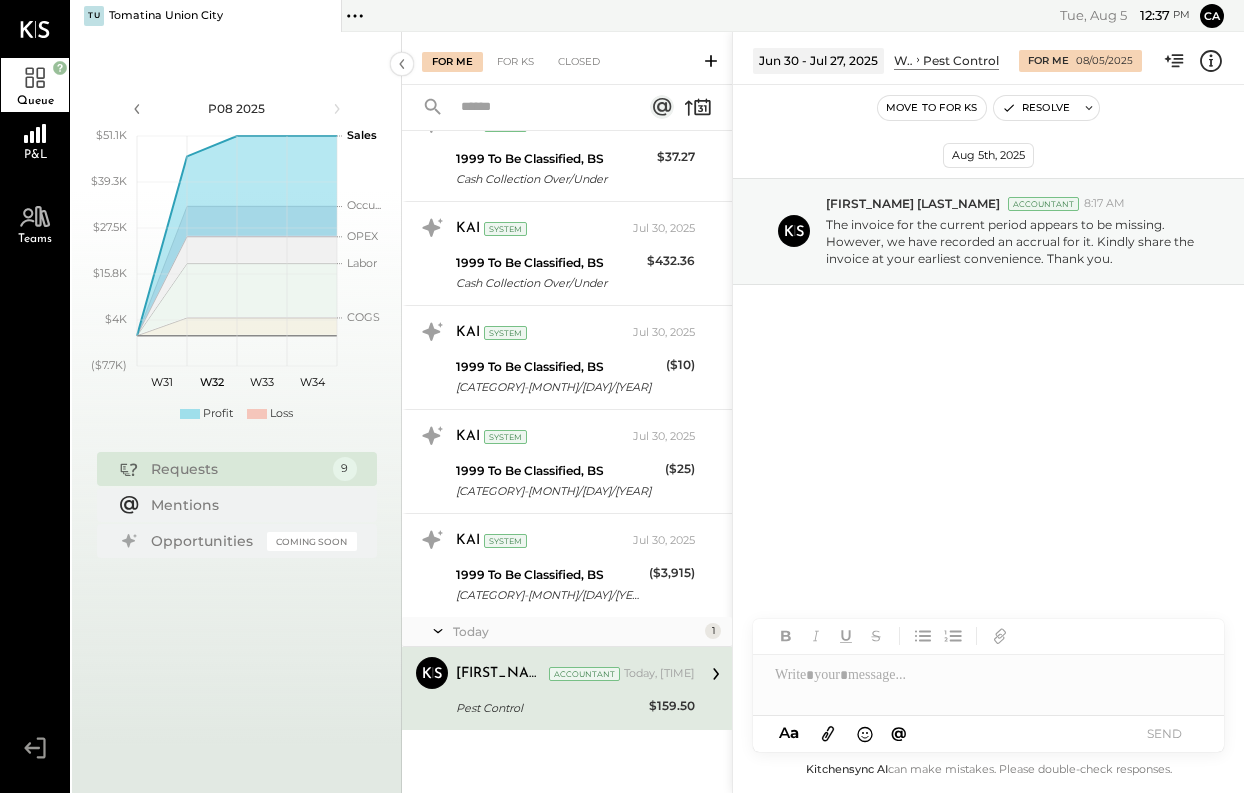 scroll, scrollTop: 392, scrollLeft: 0, axis: vertical 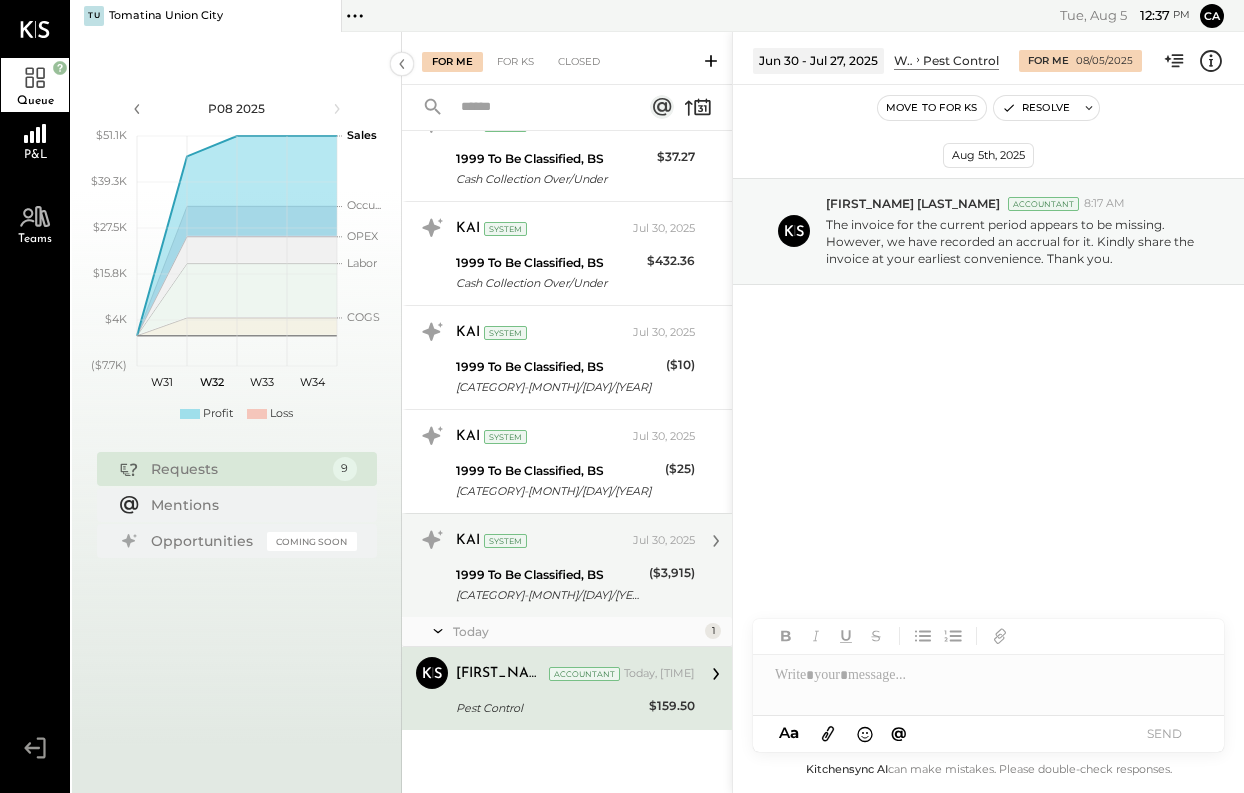 click on "[CATEGORY]-[MONTH]/[DAY]/[YEAR]" at bounding box center [549, 595] 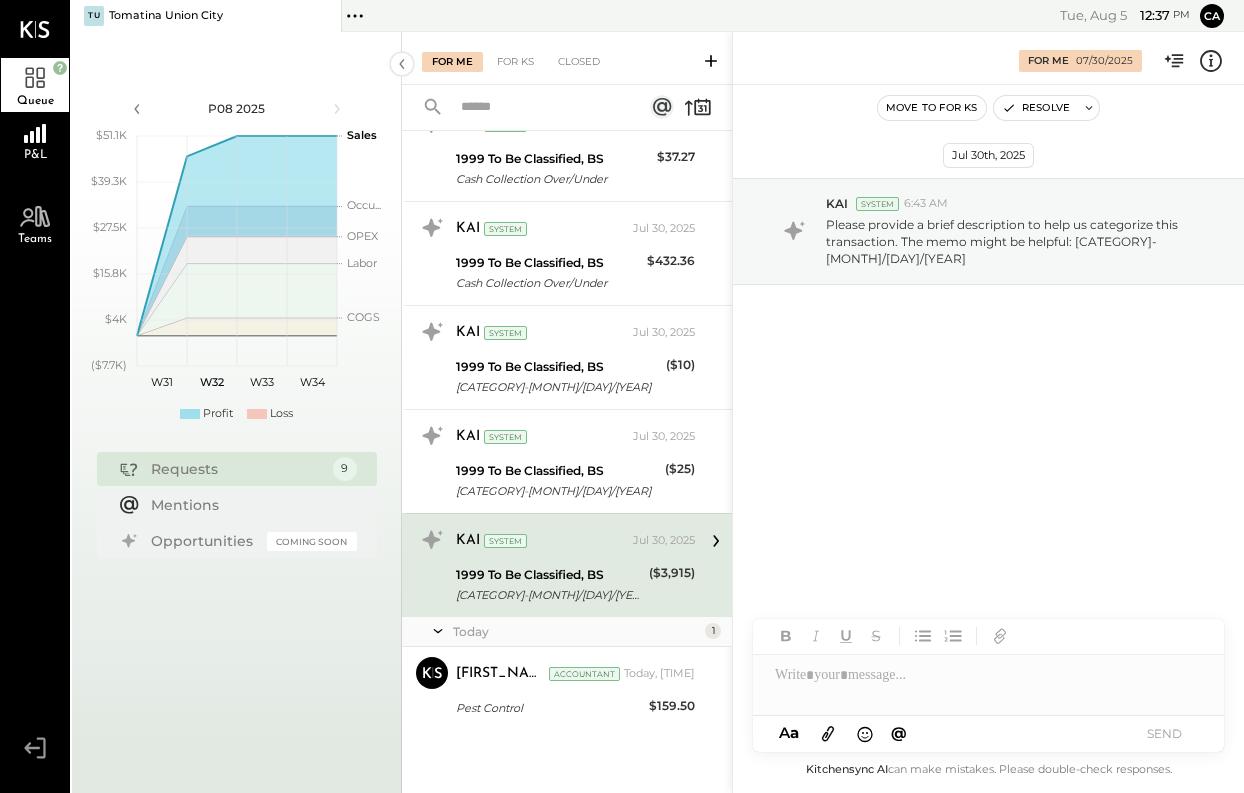 click at bounding box center (713, 541) 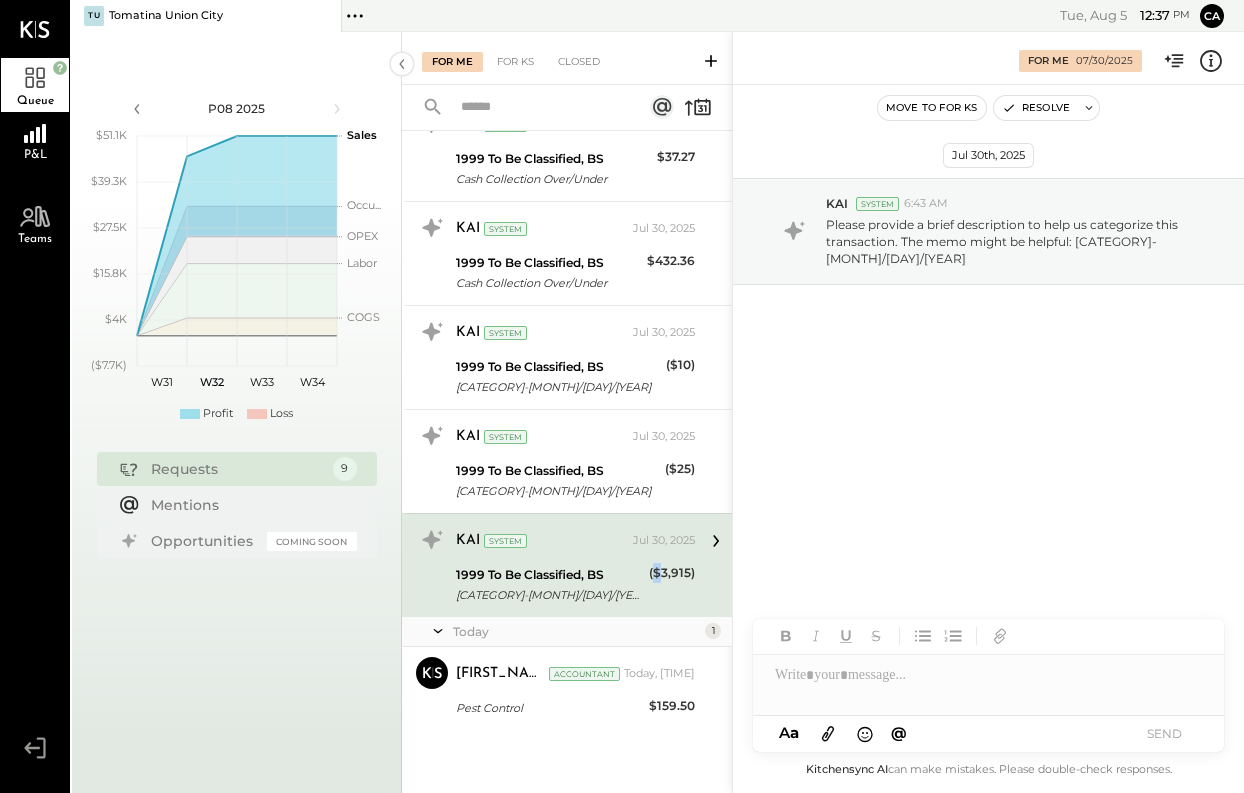 click on "($3,915)" at bounding box center (672, 573) 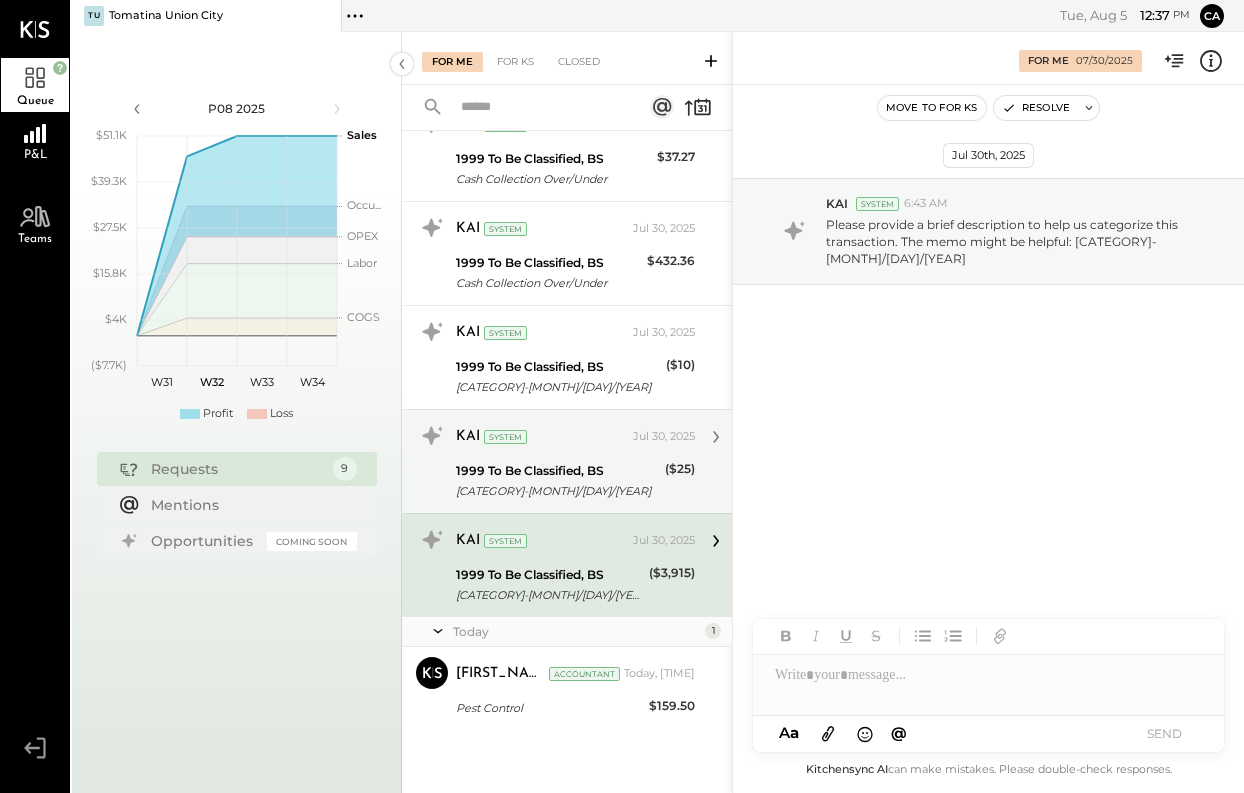 click on "[CATEGORY]-[MONTH]/[DAY]/[YEAR]" at bounding box center [557, 491] 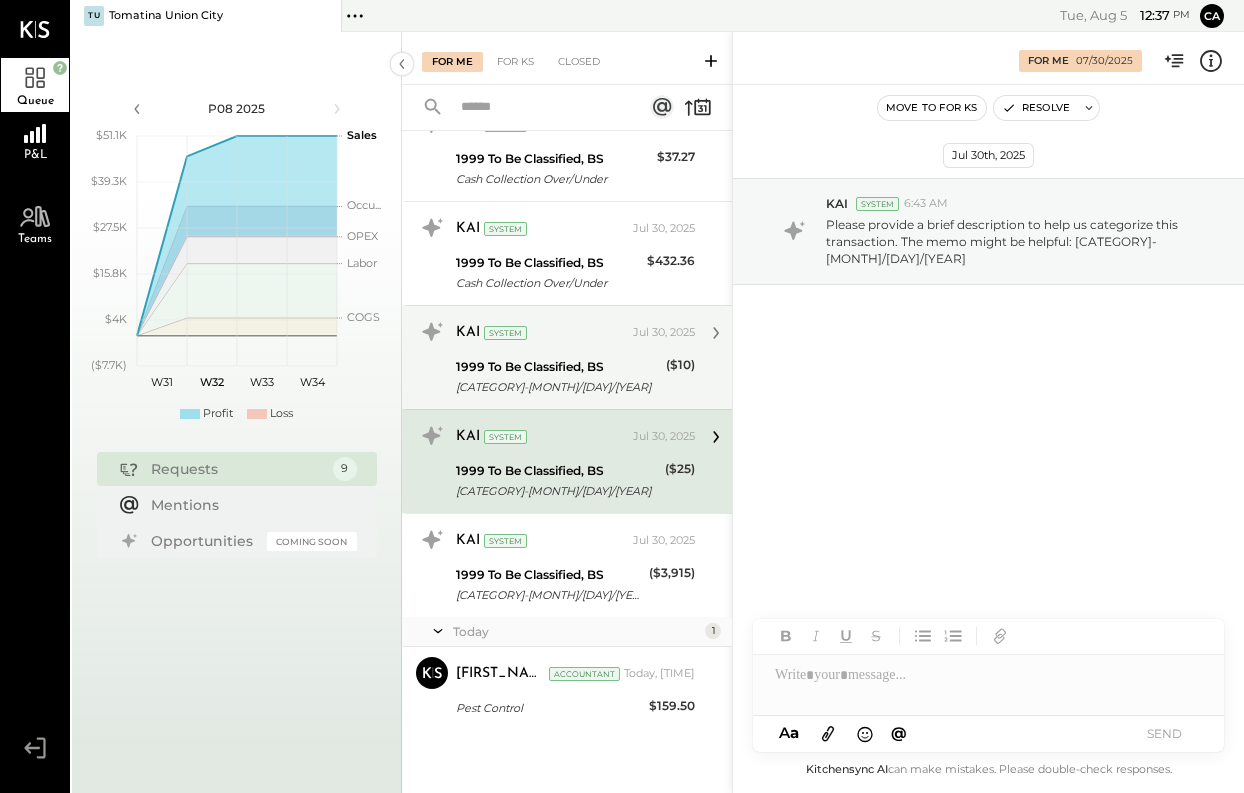 click on "[CATEGORY]-[MONTH]/[DAY]/[YEAR]" at bounding box center (558, 387) 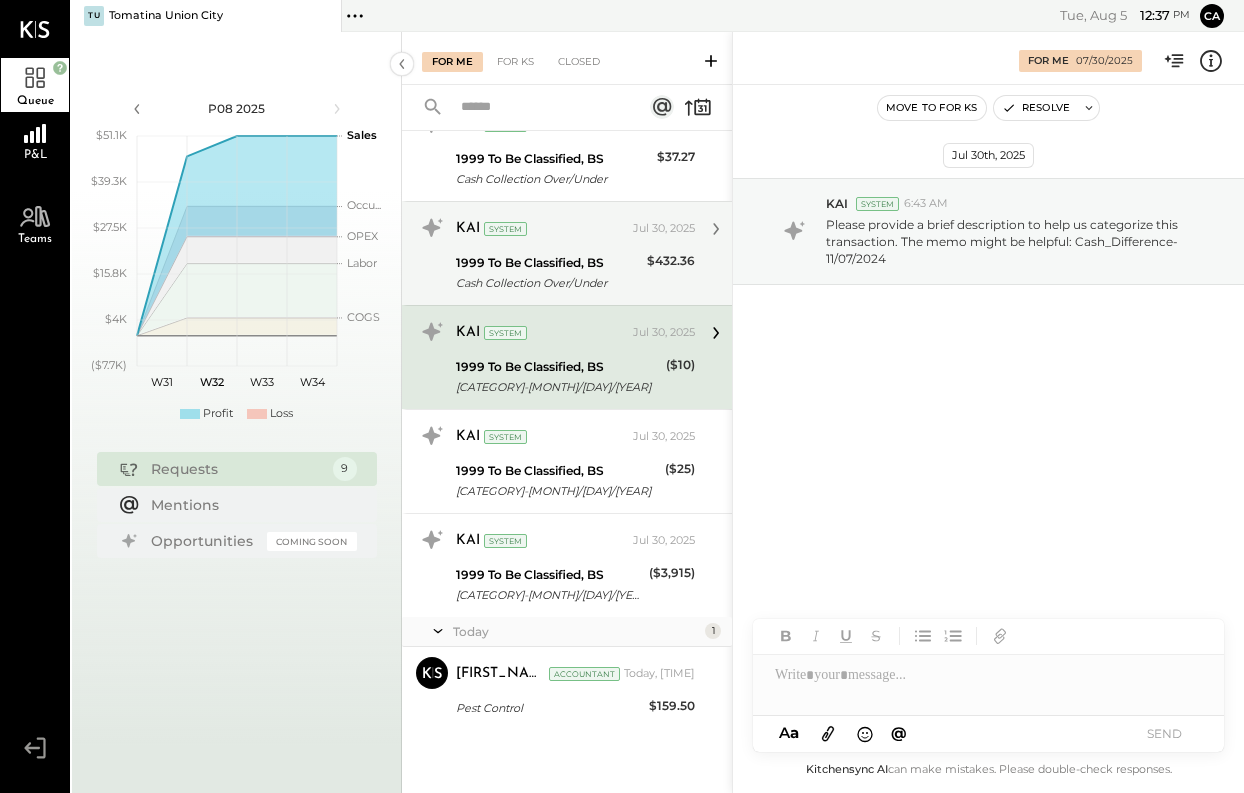 click on "Cash Collection Over/Under" at bounding box center (548, 283) 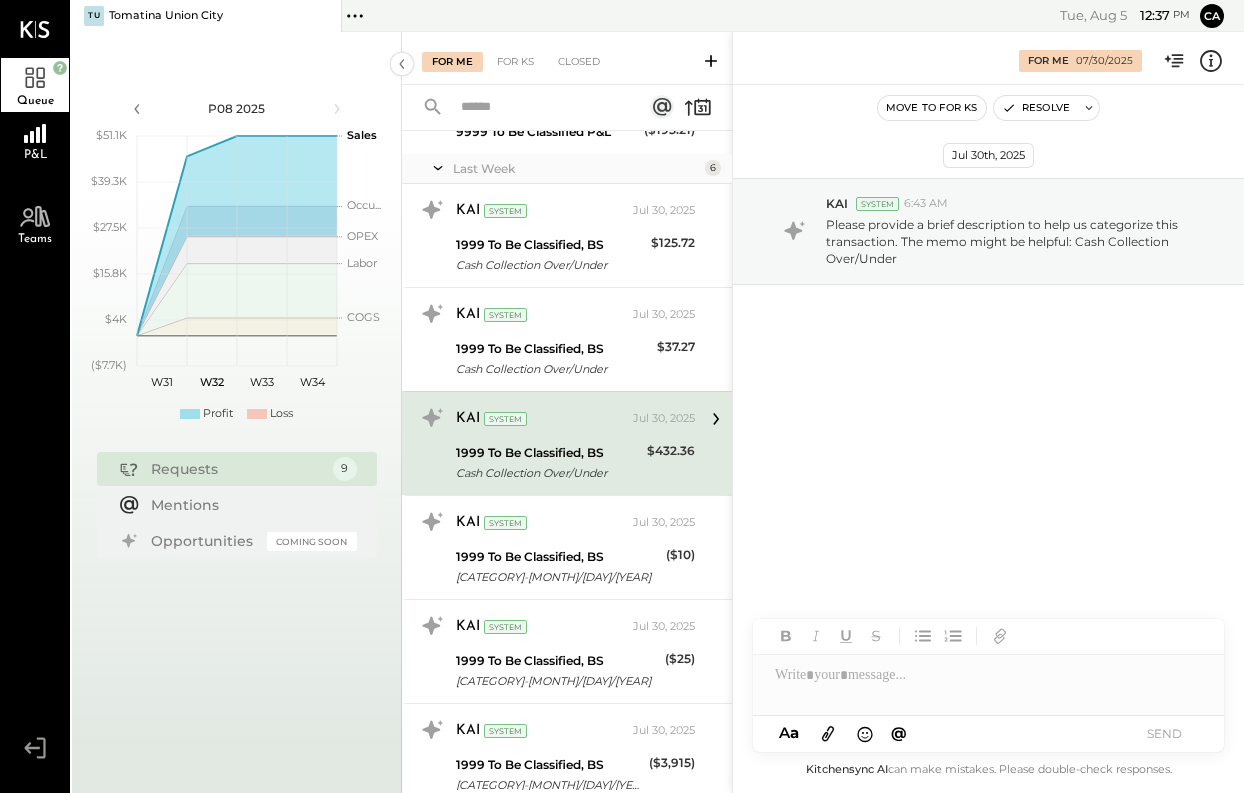 scroll, scrollTop: 199, scrollLeft: 0, axis: vertical 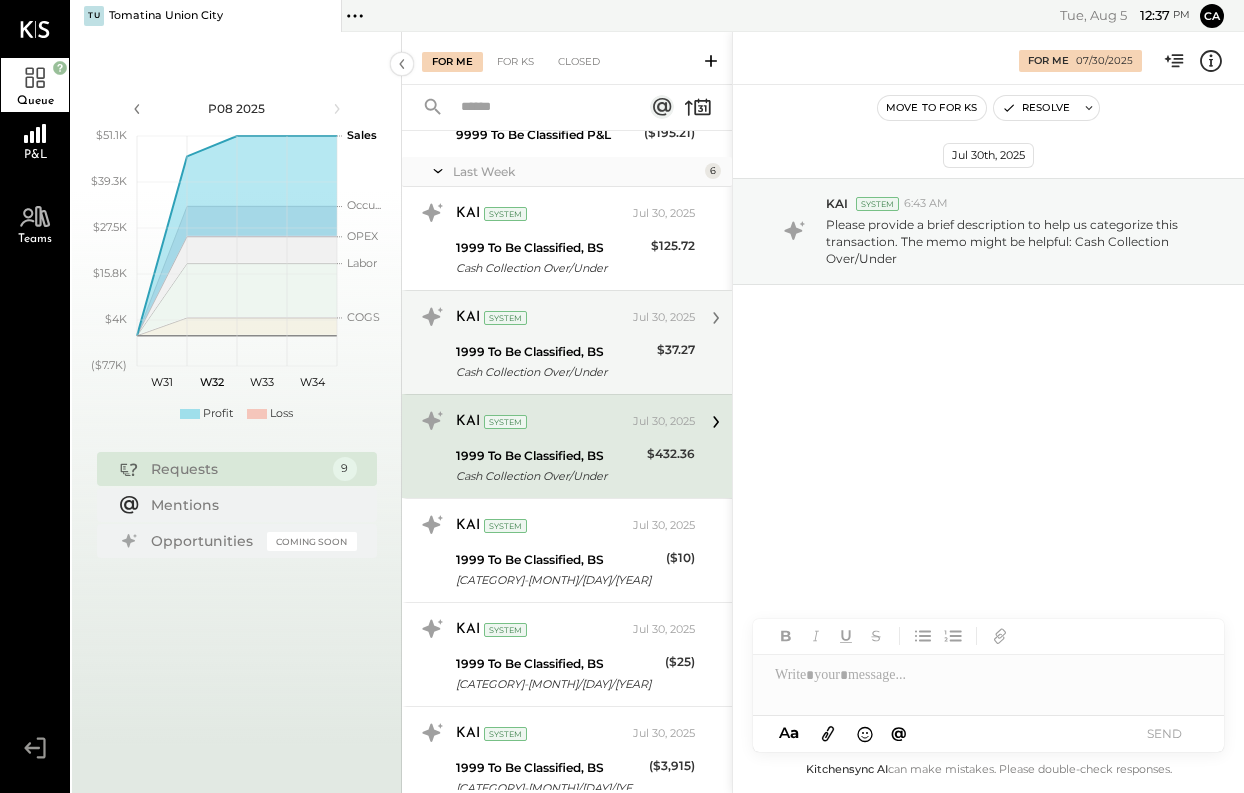 click on "[COMPANY] [MONTH] [DAY], [YEAR]" at bounding box center (575, 318) 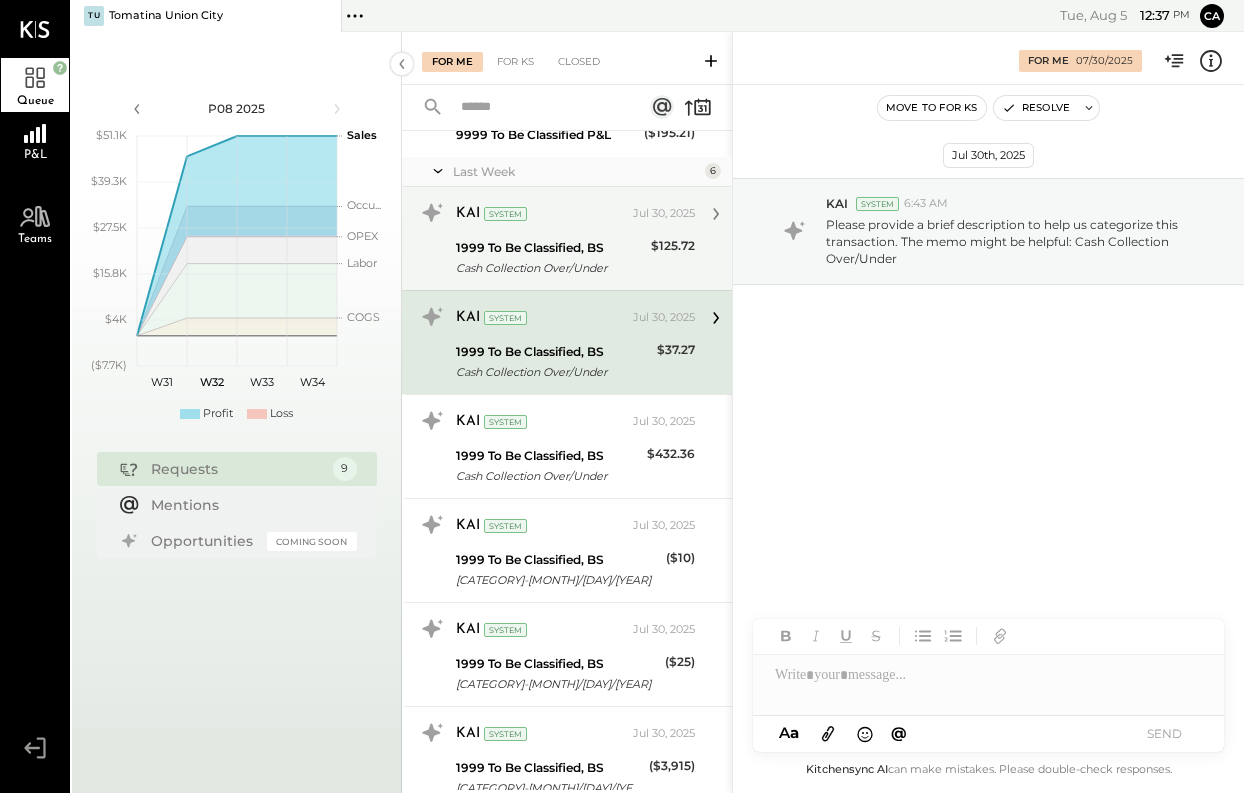 click on "Cash Collection Over/Under" at bounding box center (550, 268) 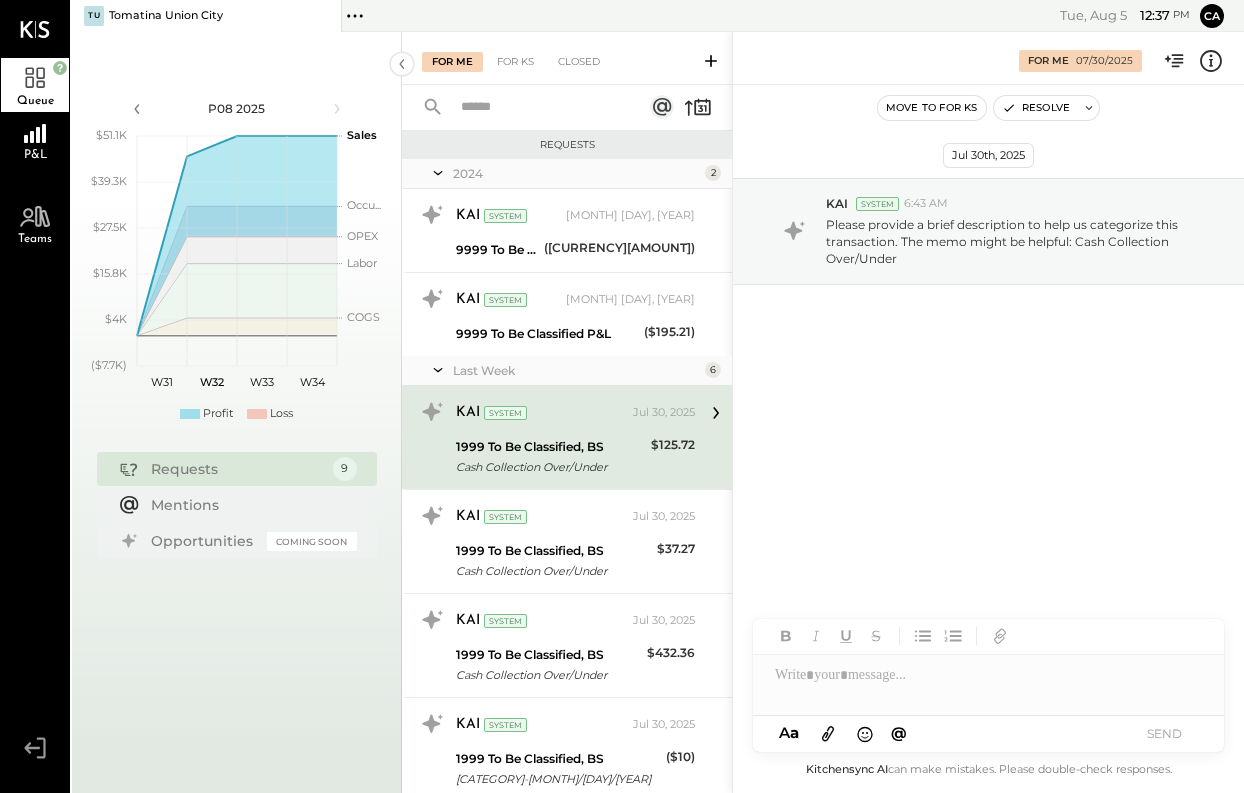 scroll, scrollTop: 0, scrollLeft: 0, axis: both 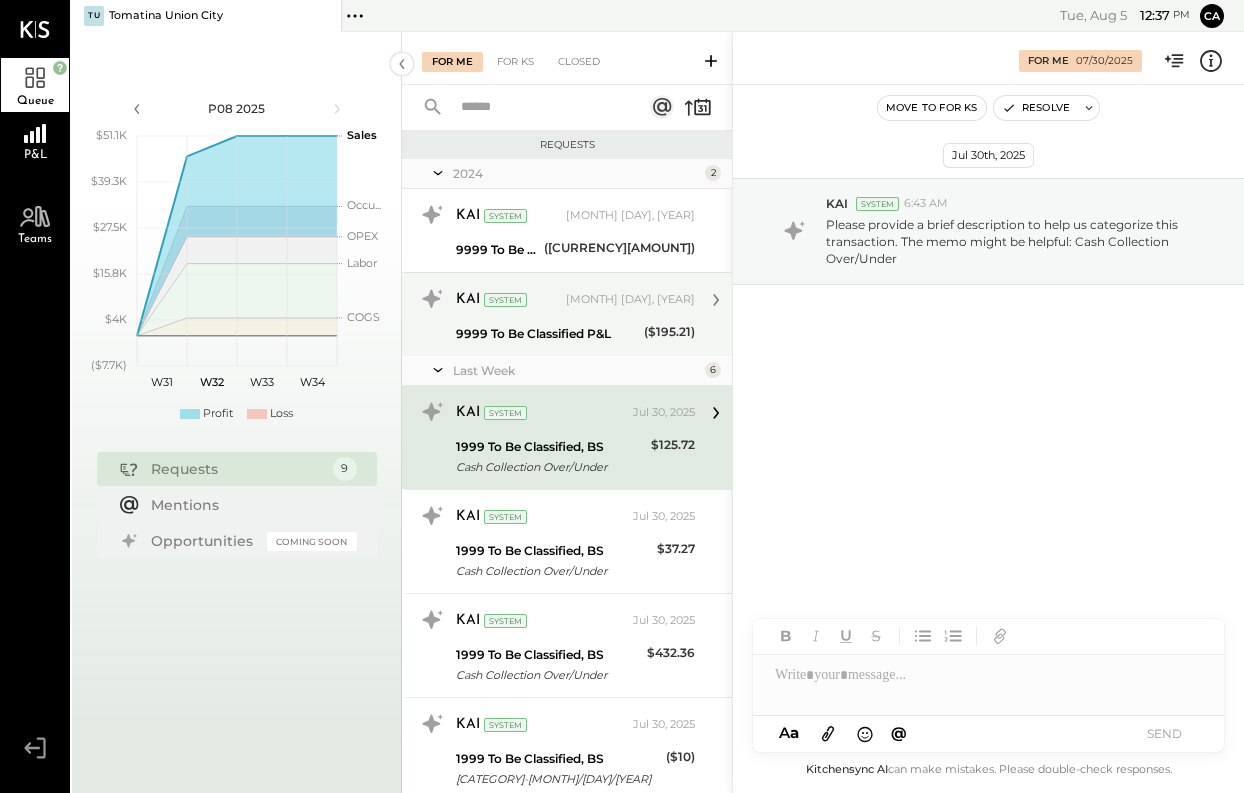 click on "KAI System" at bounding box center (509, 300) 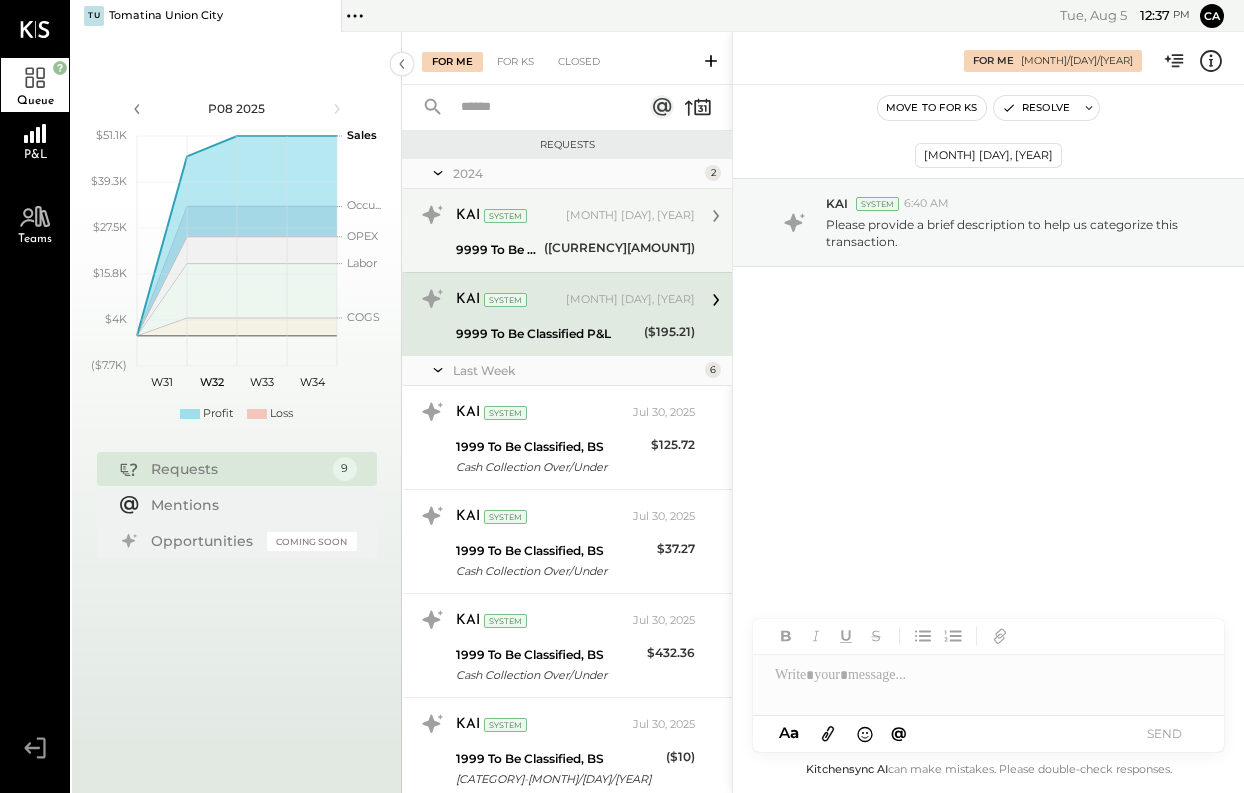 click on "9999 To Be Classified P&L" at bounding box center [497, 250] 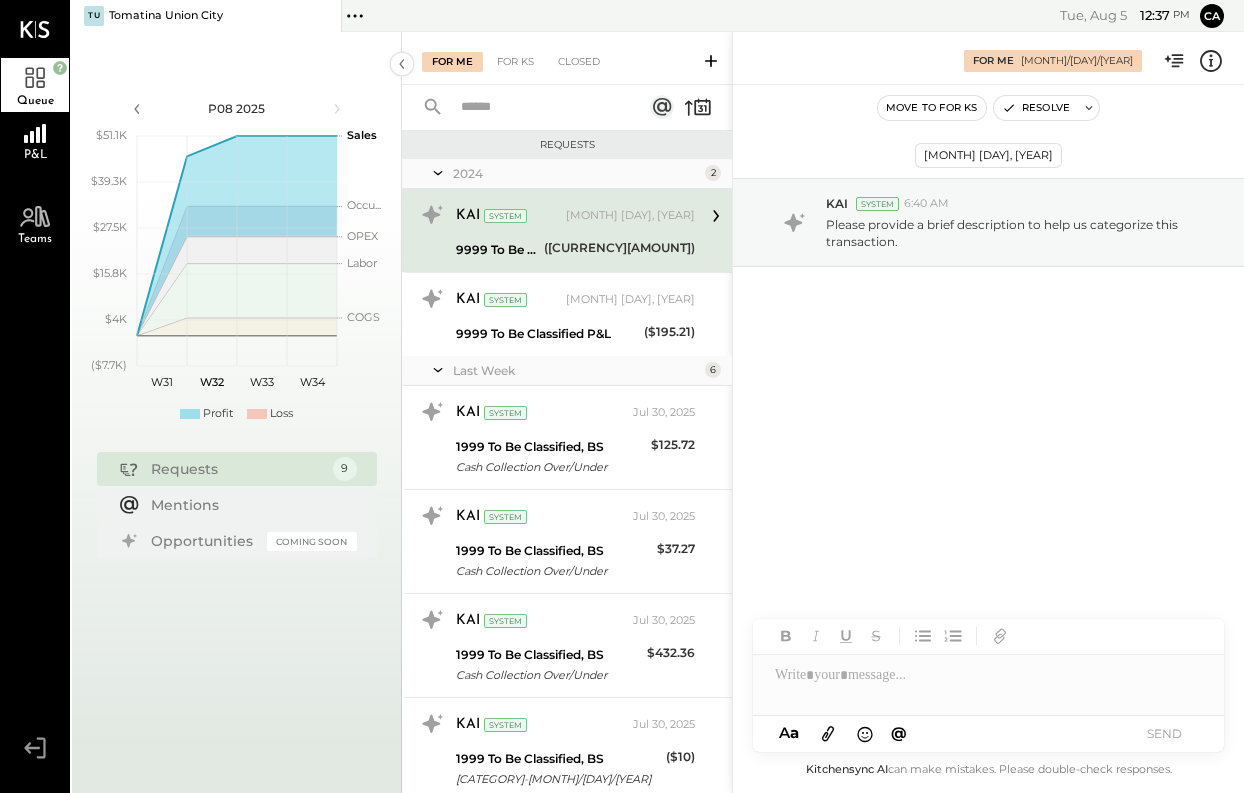 click 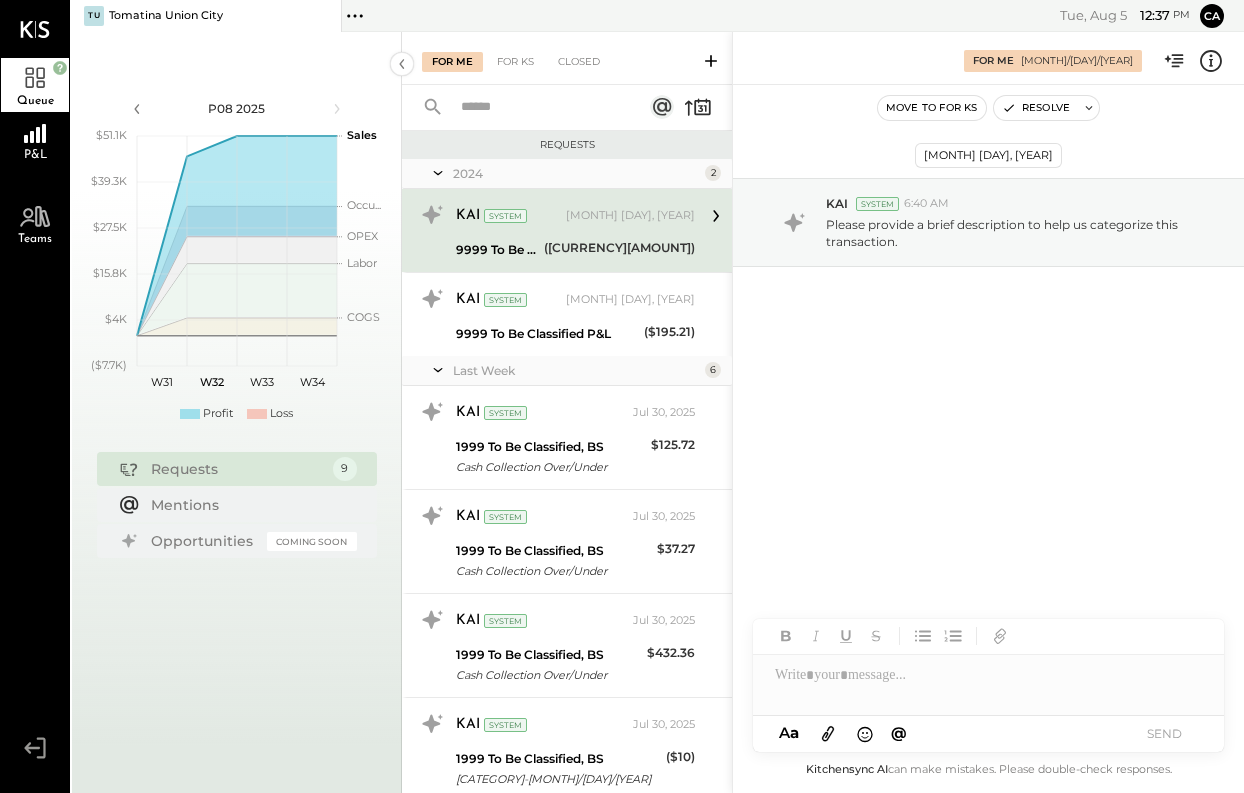 click 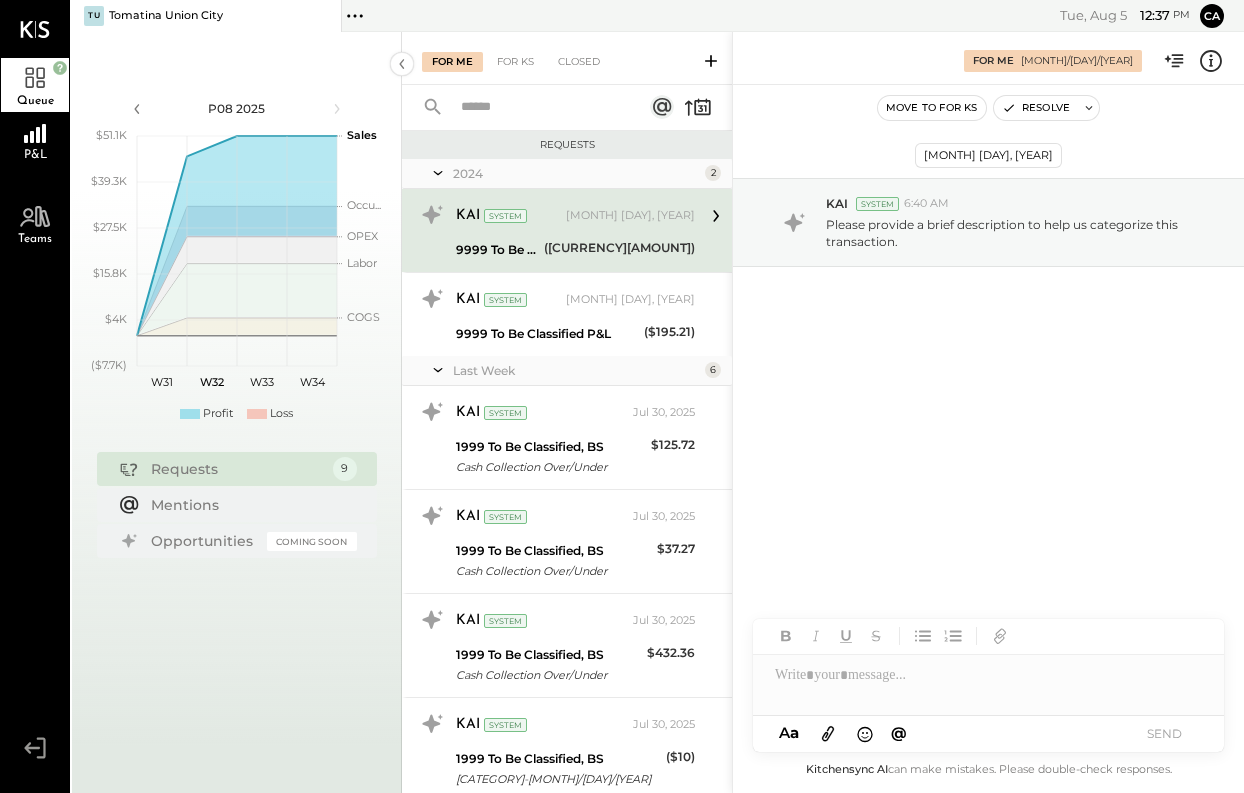 click 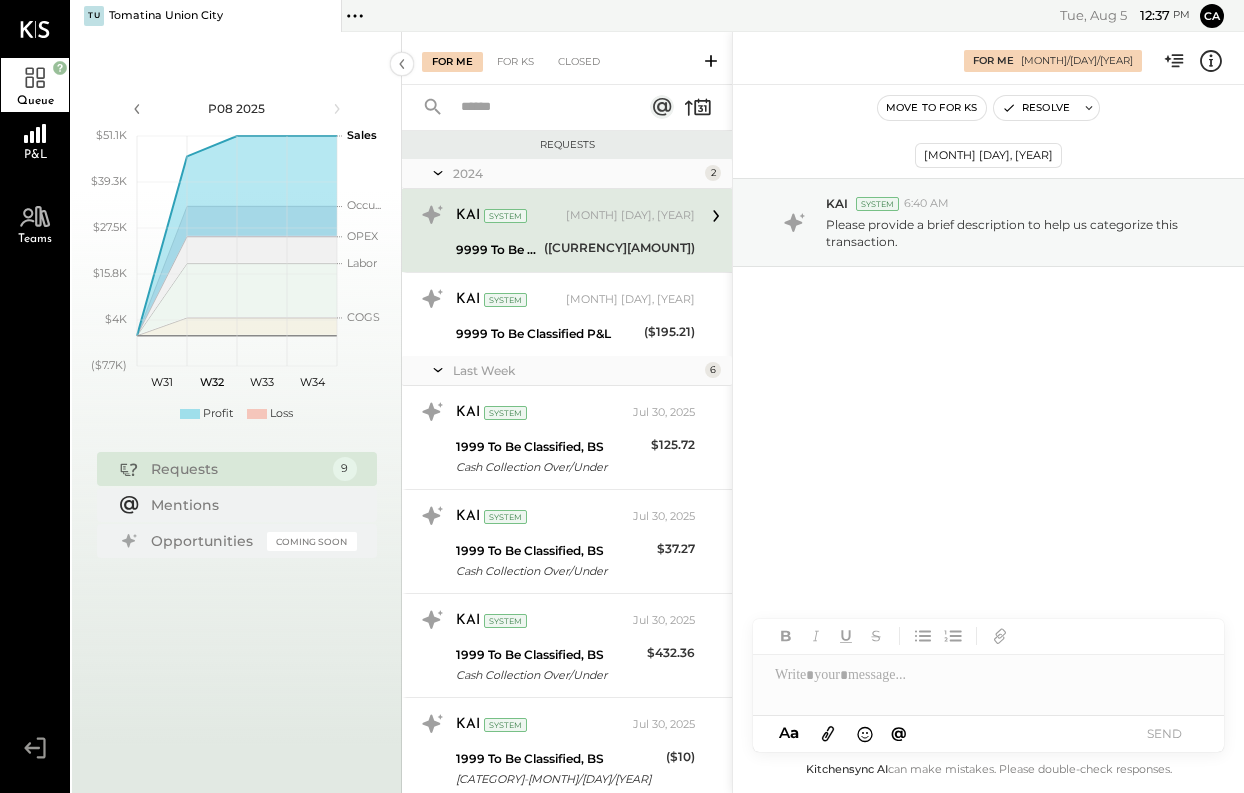 click on "([CURRENCY][AMOUNT])" at bounding box center [619, 248] 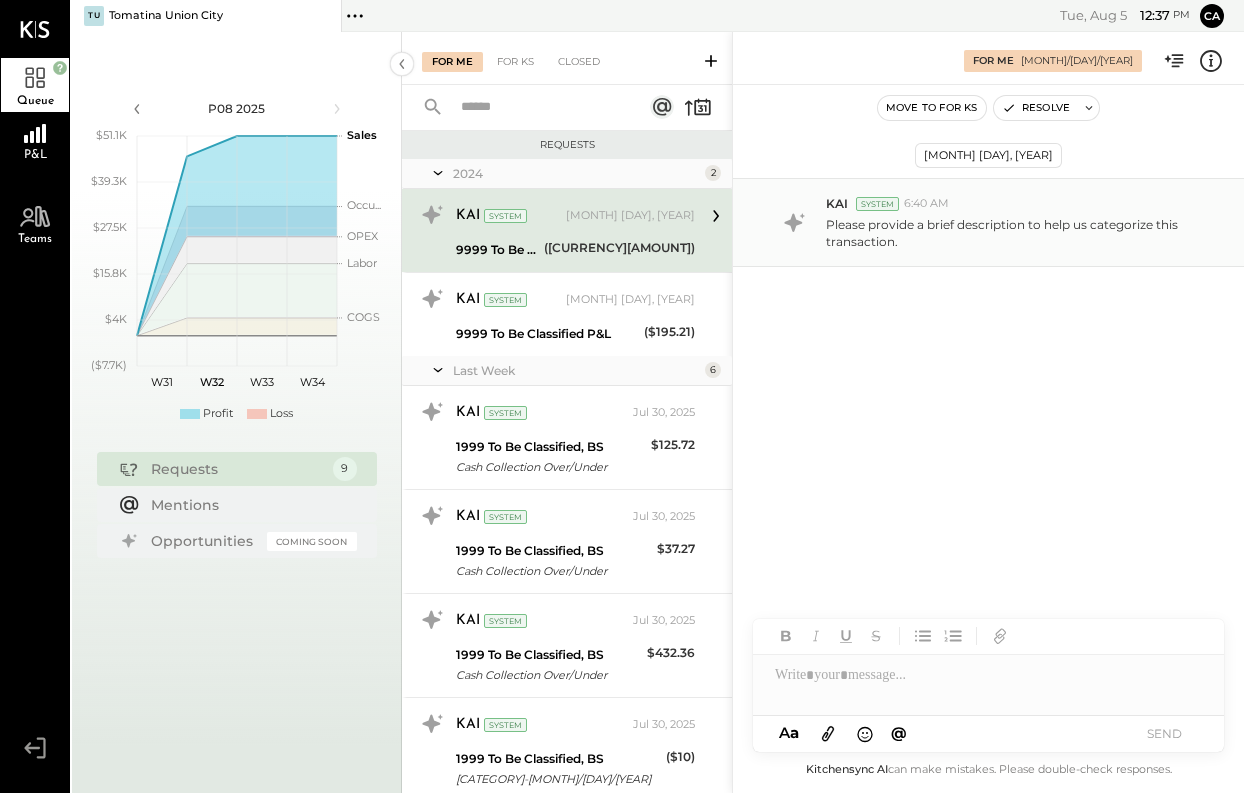 click on "Please provide a brief description to help us categorize this transaction." at bounding box center (1017, 233) 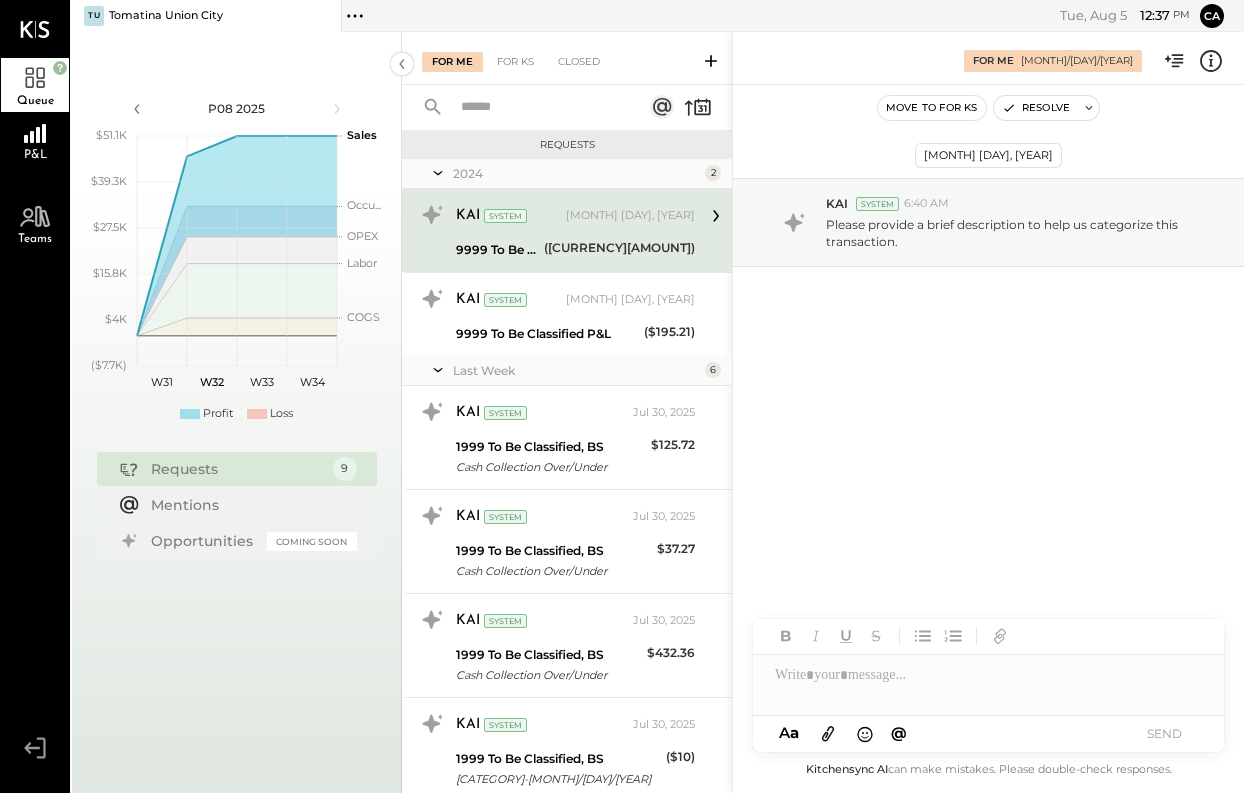 click 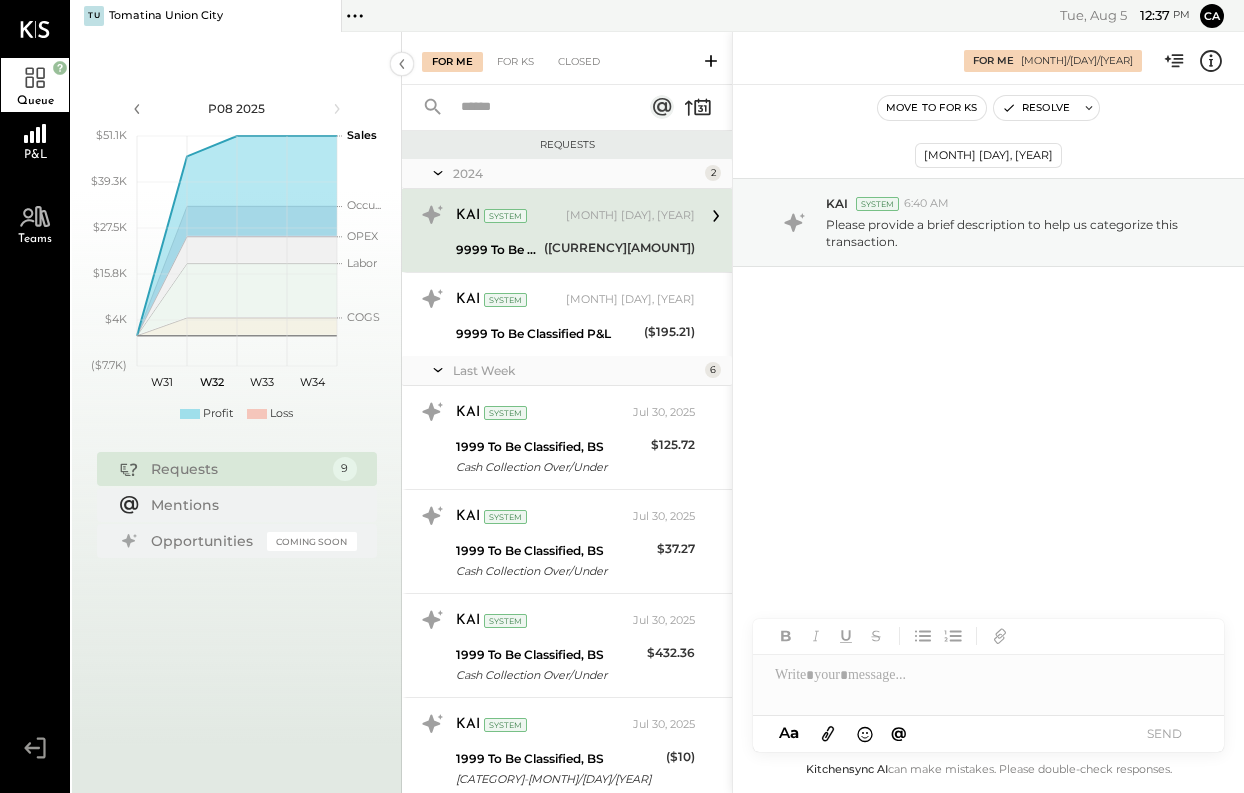 click 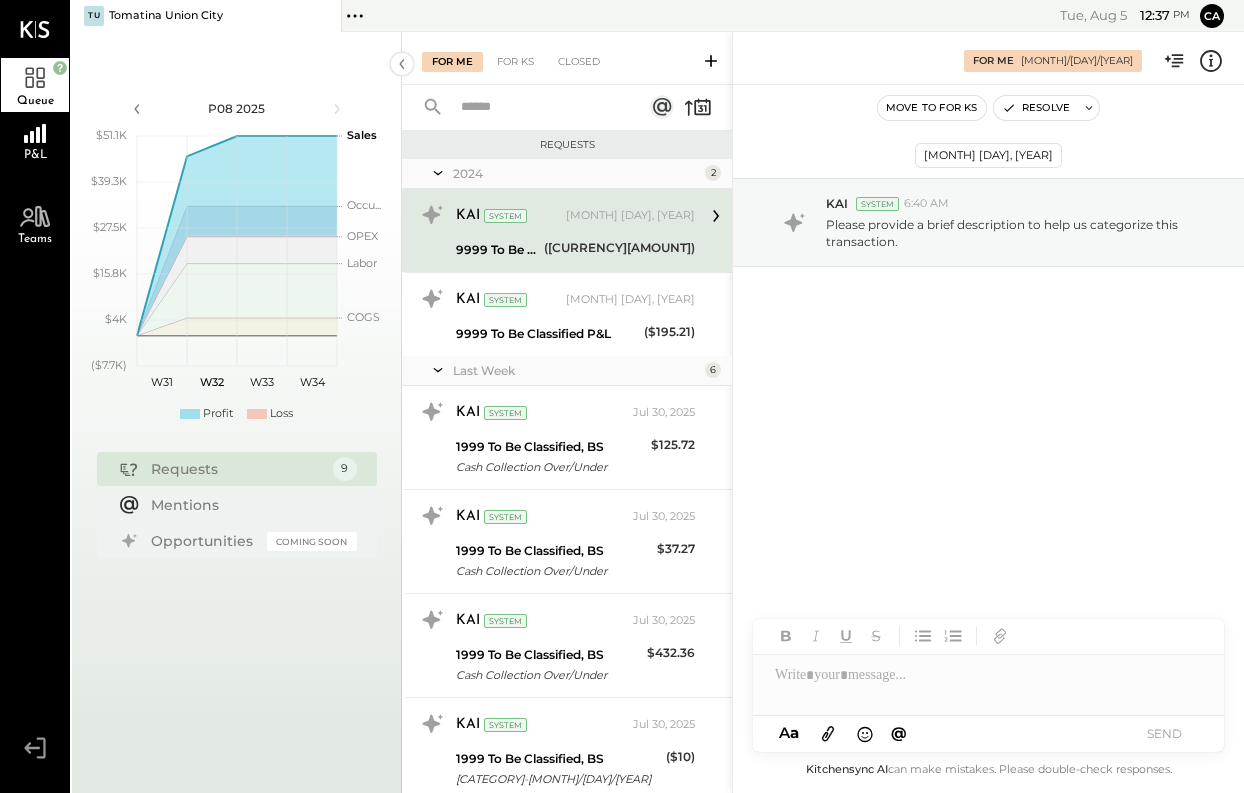click 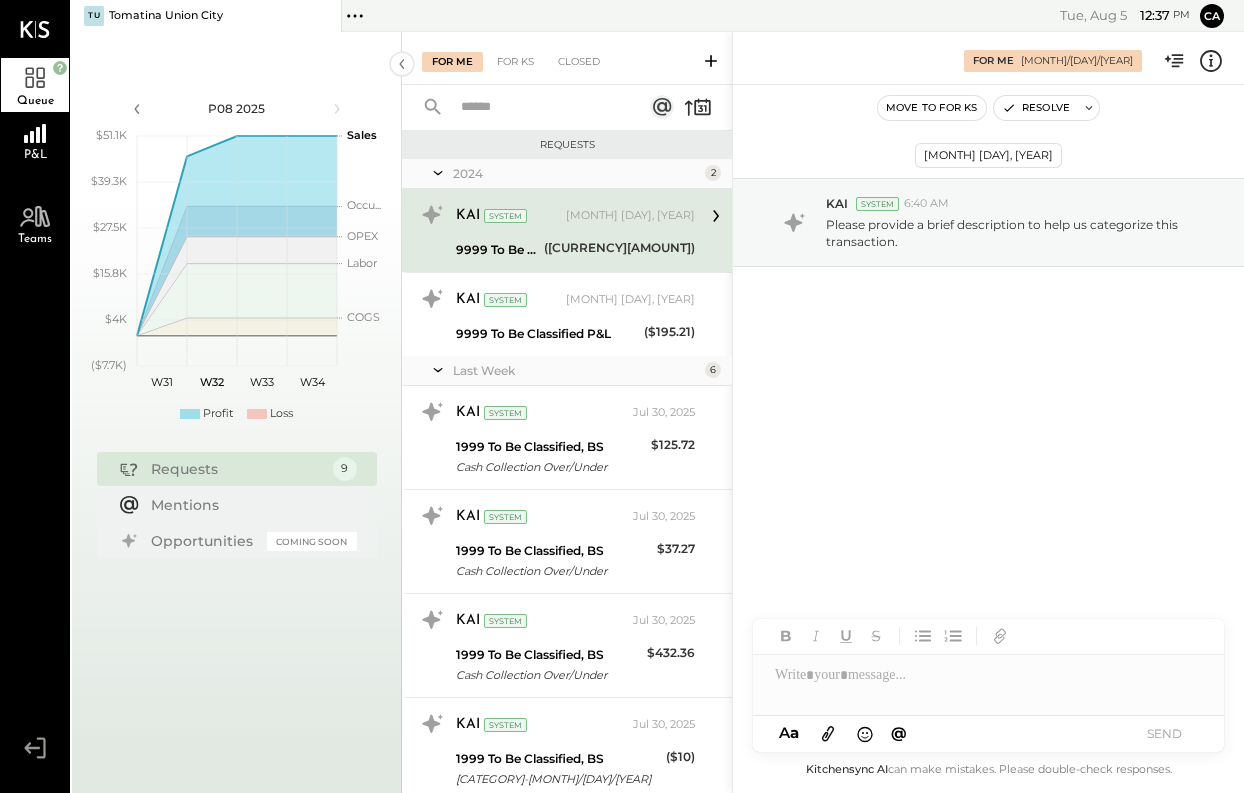 click 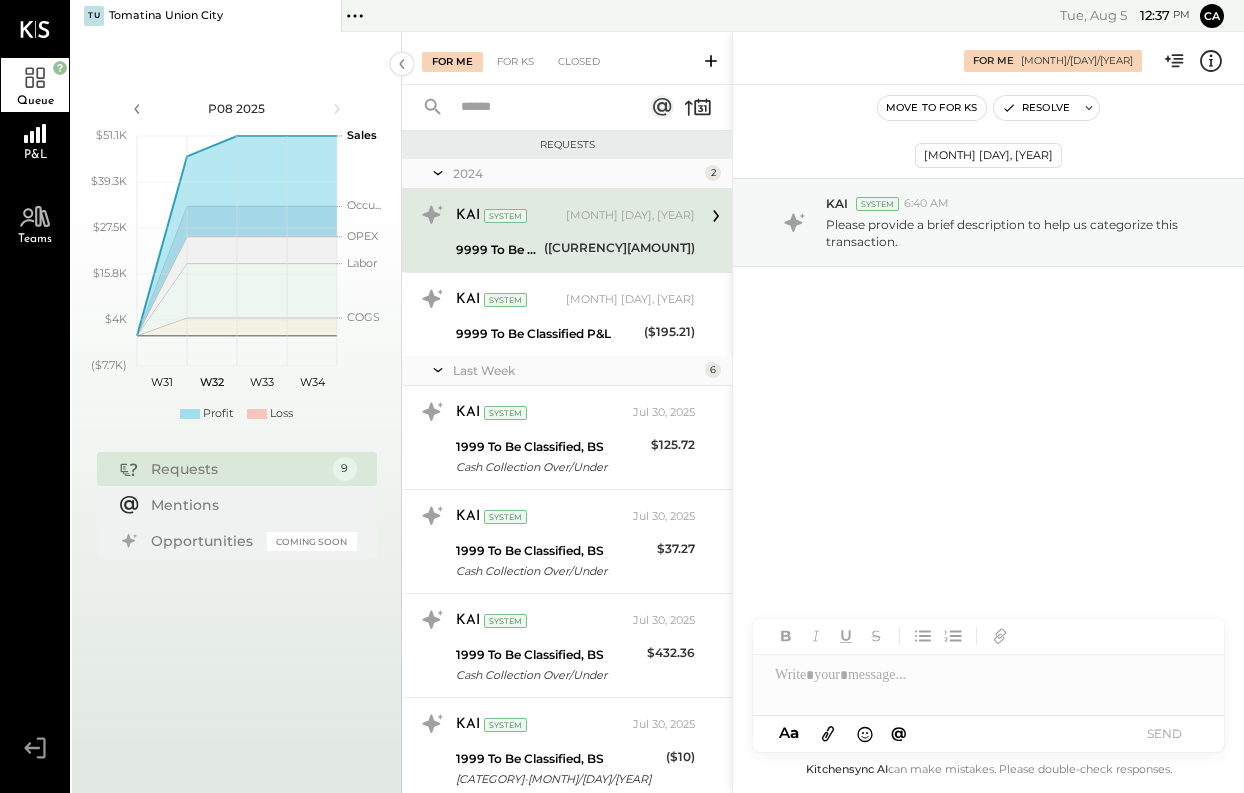 click 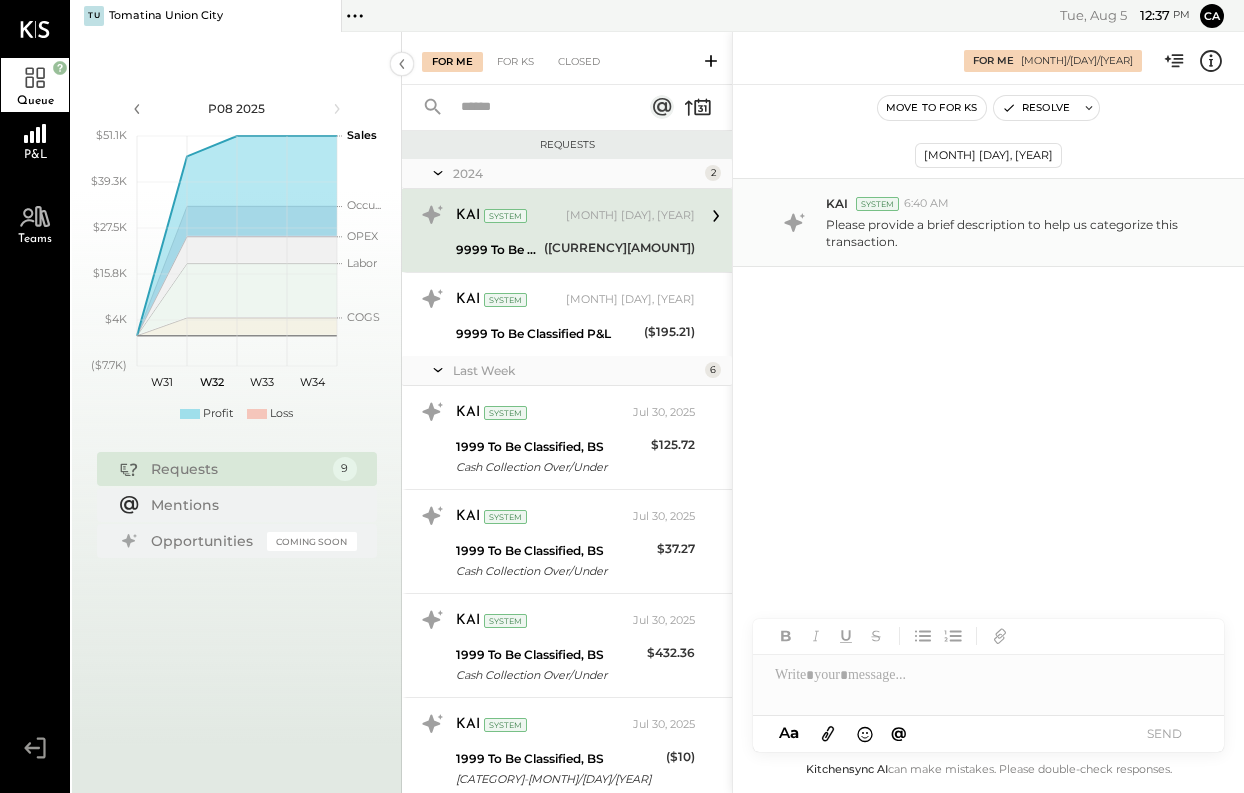 click on "Please provide a brief description to help us categorize this transaction." at bounding box center [1017, 233] 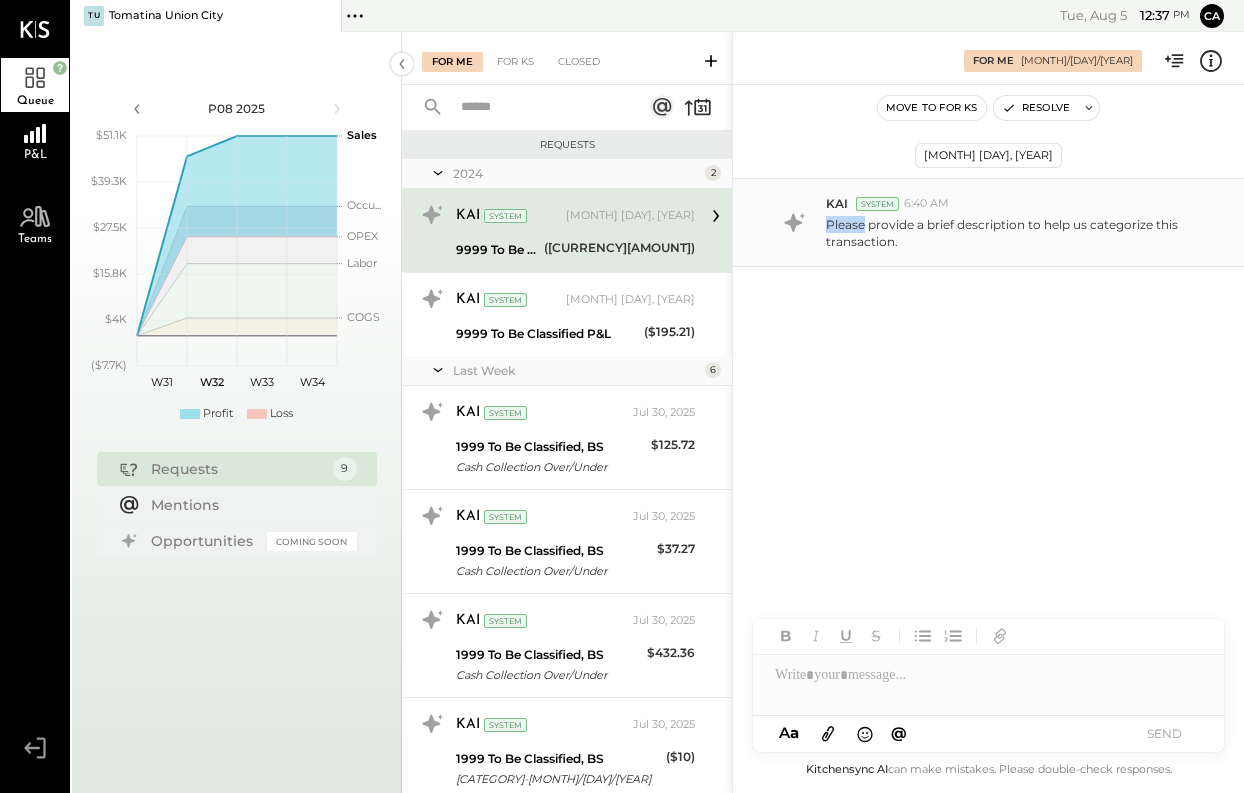 click on "Please provide a brief description to help us categorize this transaction." at bounding box center [1017, 233] 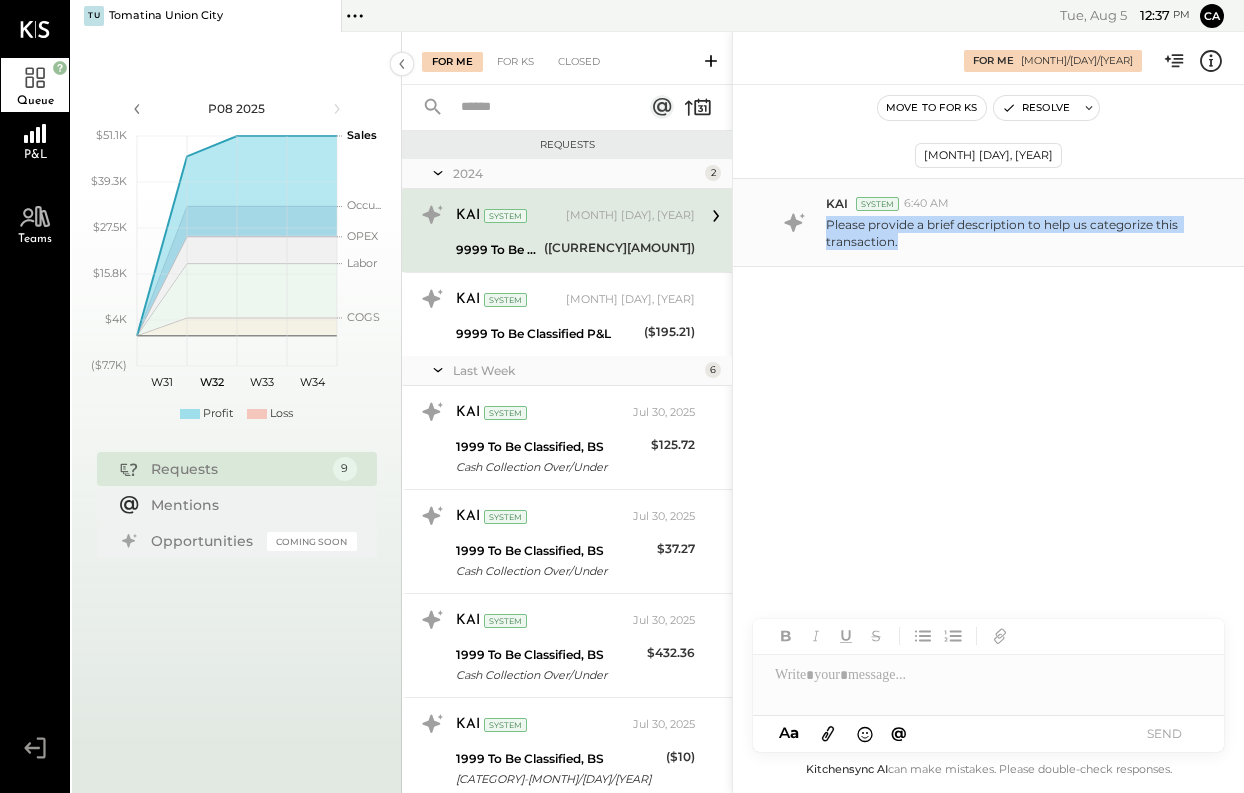 click on "Please provide a brief description to help us categorize this transaction." at bounding box center (1017, 233) 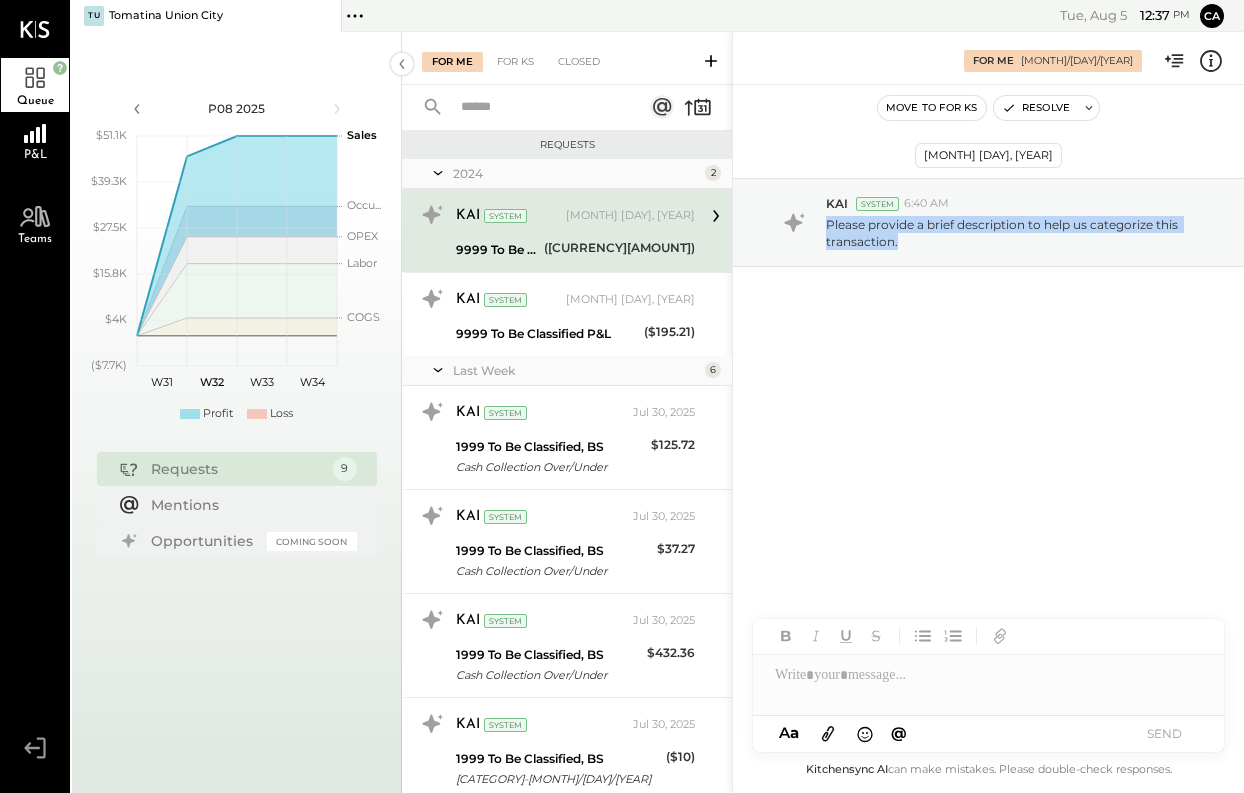click on "[MONTH] [DAY], [YEAR] [COMPANY] [TIME] Please provide a brief description to help us categorize this transaction." at bounding box center [988, 276] 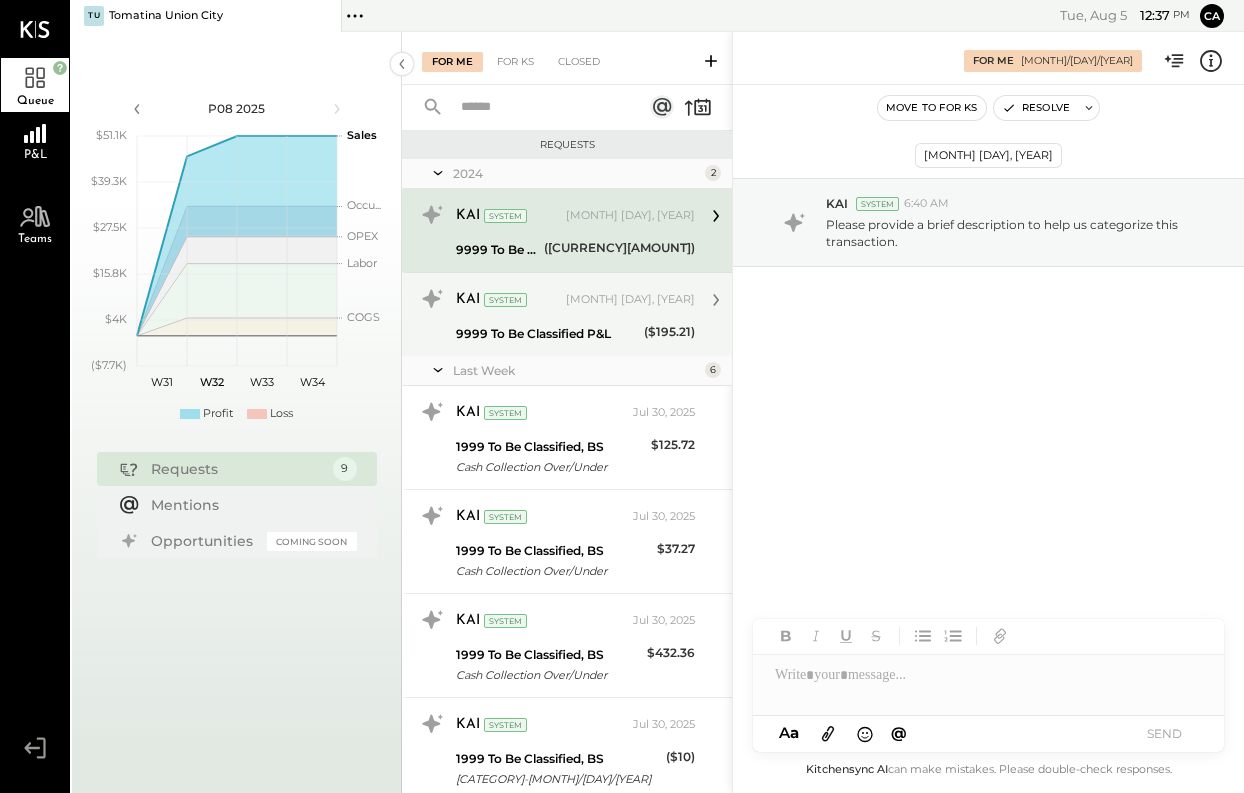 click on "9999 To Be Classified P&L" at bounding box center (547, 334) 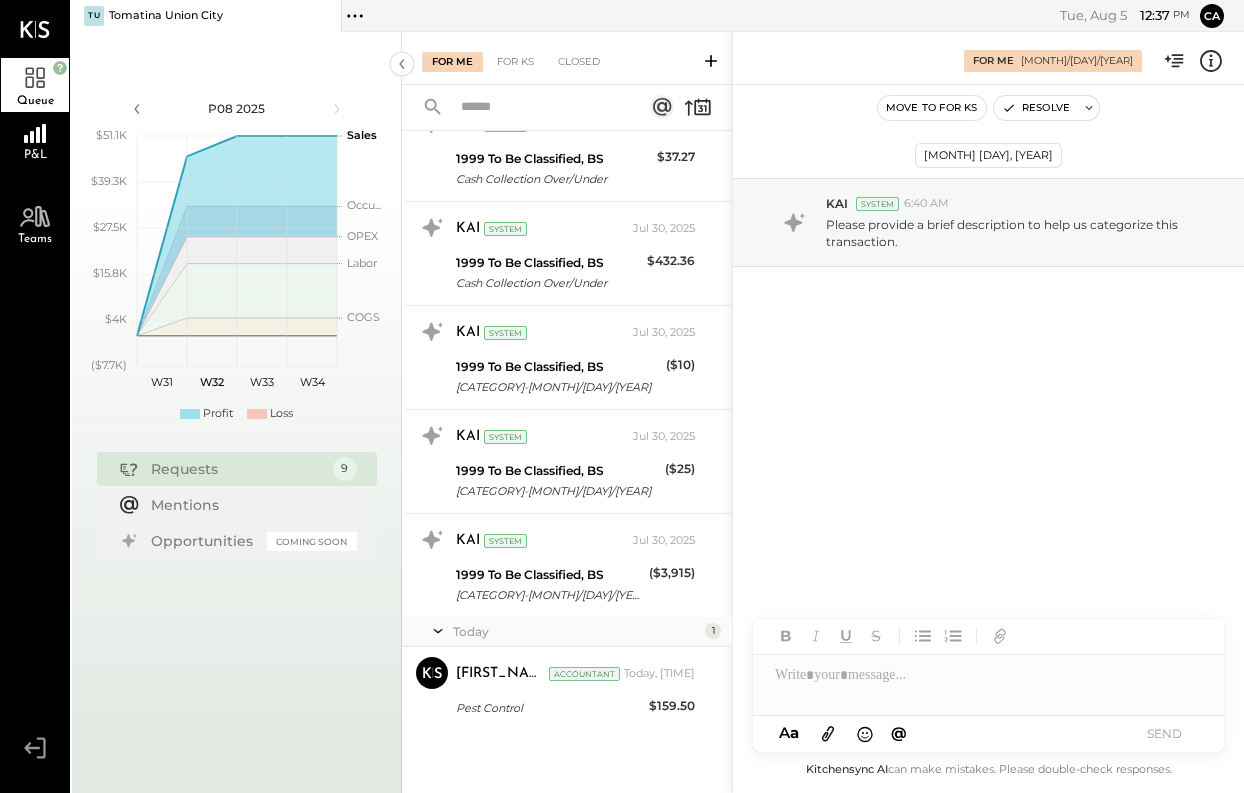 scroll, scrollTop: 392, scrollLeft: 0, axis: vertical 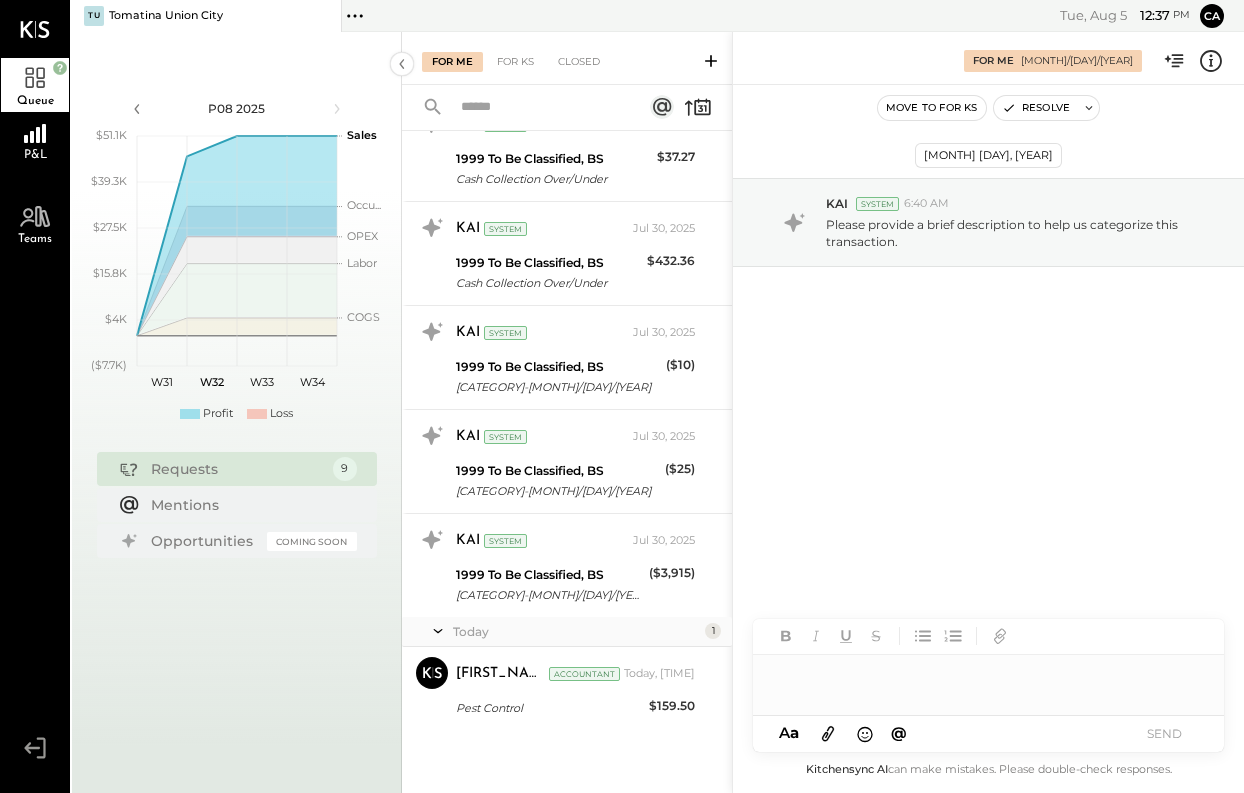 click at bounding box center [988, 675] 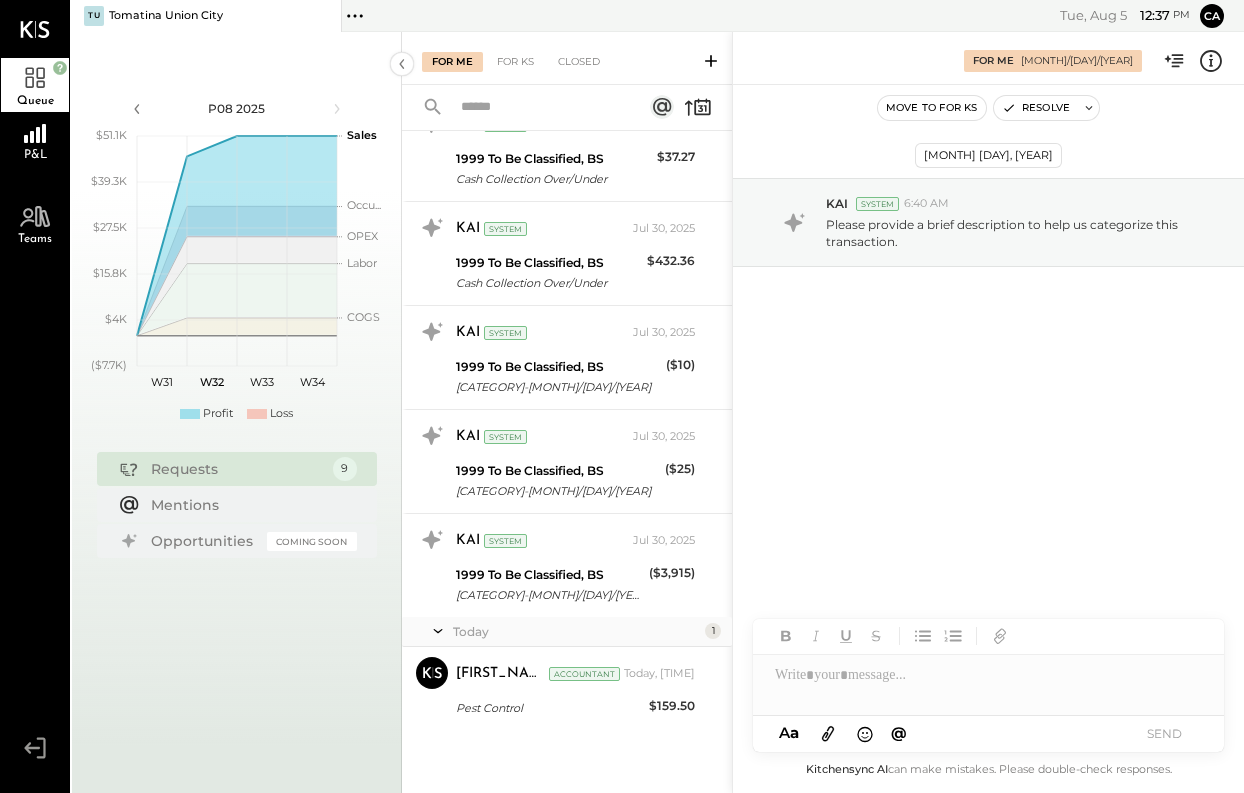 click on "For Me [MONTH]/[DAY]/[YEAR] Move to for ks Resolve [MONTH] [DAY], [YEAR] [COMPANY] [TIME] Please provide a brief description to help us categorize this transaction. NS [LAST_NAME] D [LAST_NAME] CR [LAST_NAME] R [LAST_NAME] CR [LAST_NAME] R [LAST_NAME] MESSAGE SUGGESTION Rephrasing A a @ Use    Shift + Return    to send the message SEND Kitchensync AI  can make mistakes. Please double-check responses." at bounding box center [988, 412] 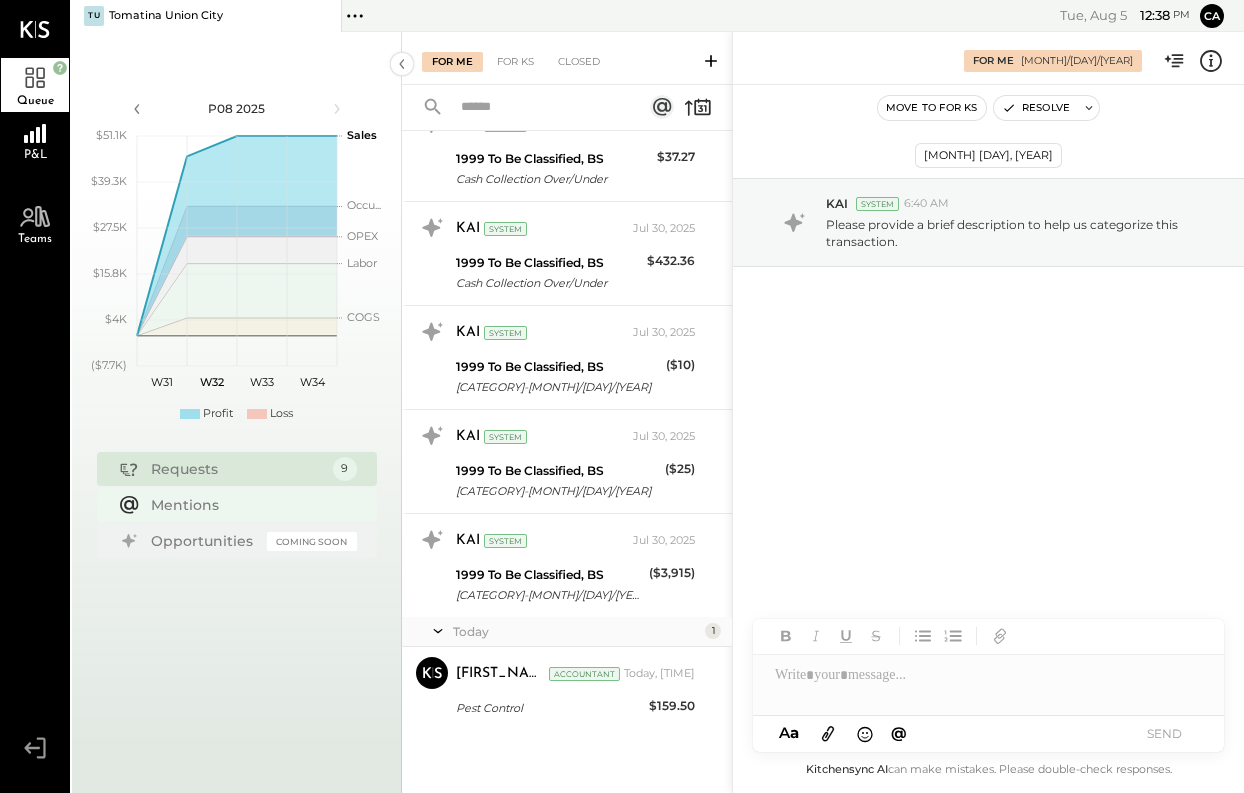 click on "Mentions" at bounding box center [249, 505] 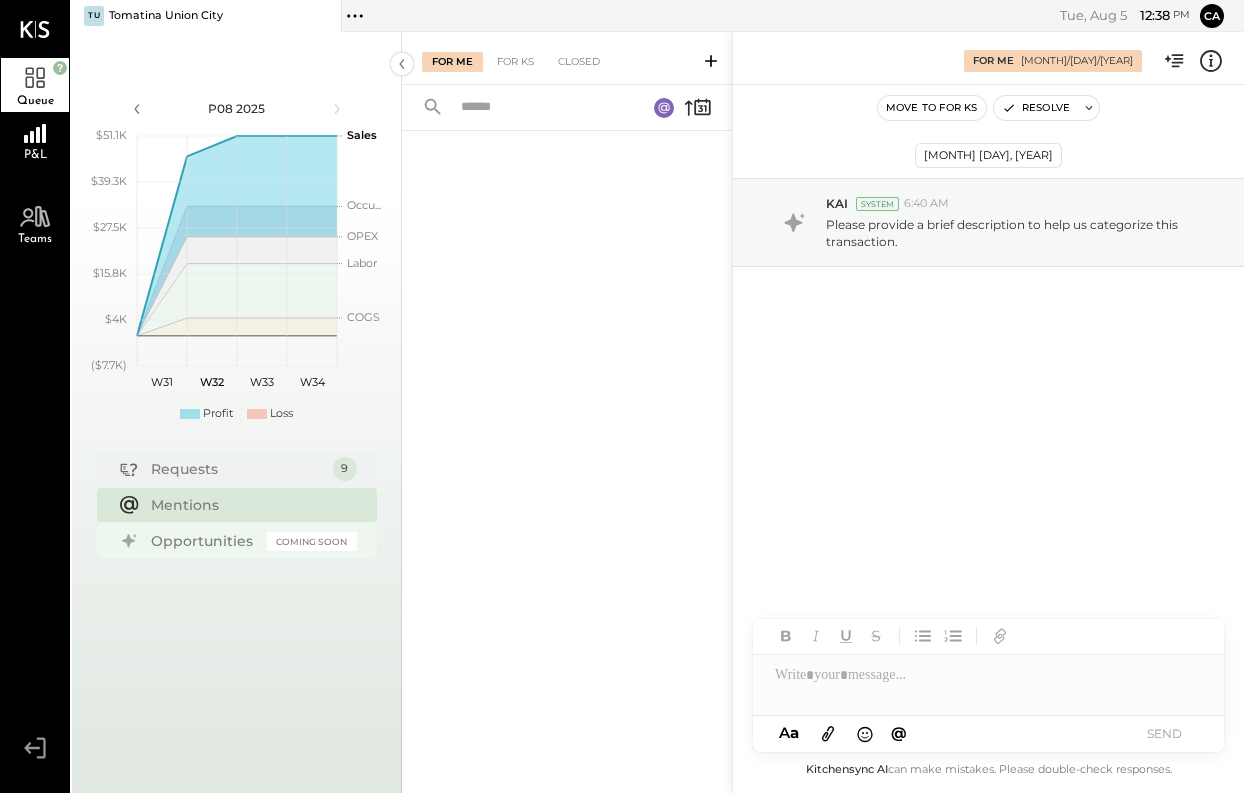 click on "Opportunities" at bounding box center [204, 541] 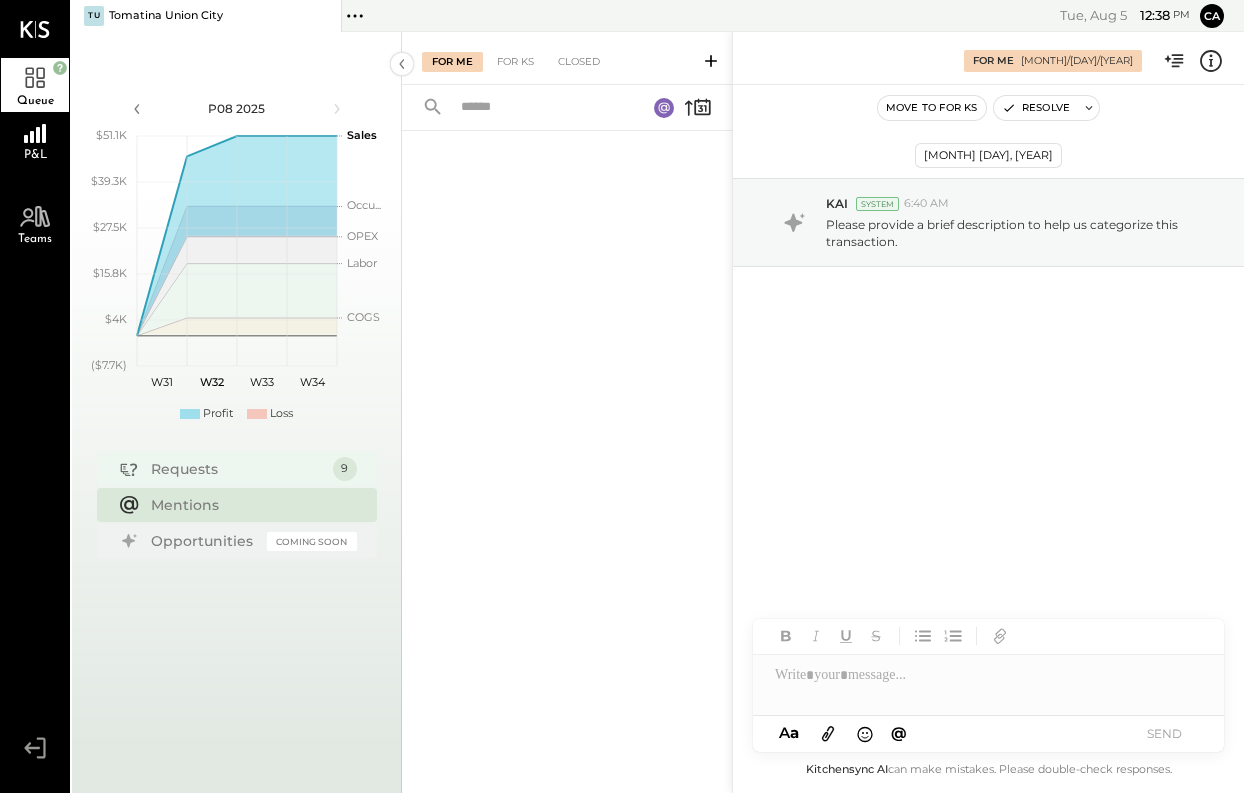 click on "Requests" at bounding box center [237, 469] 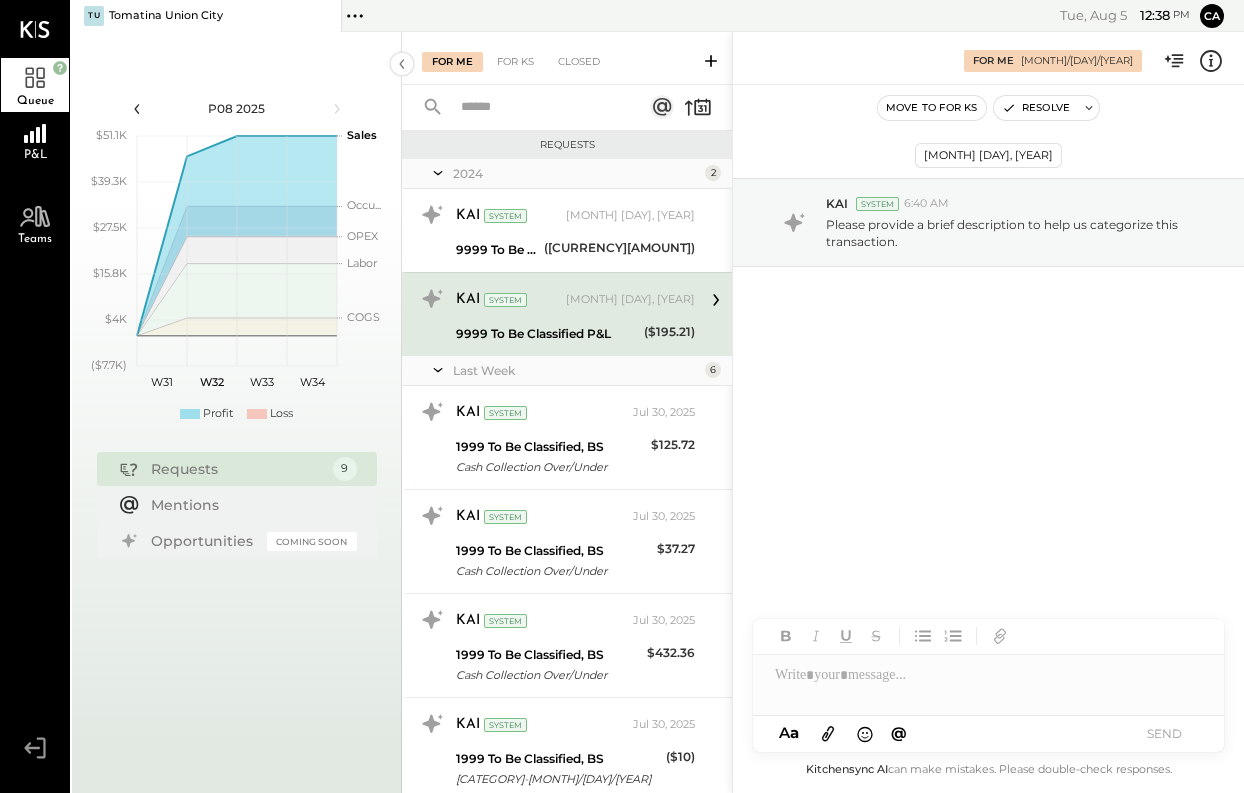 click 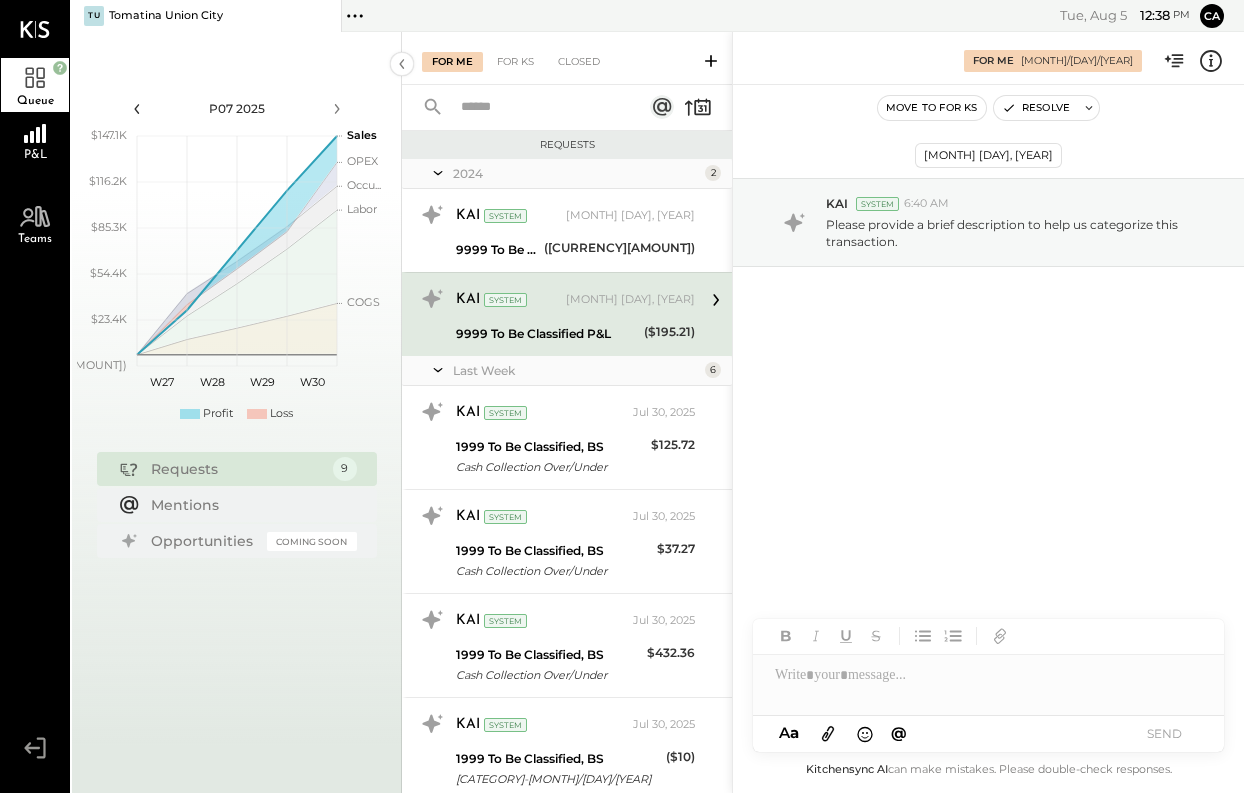 click 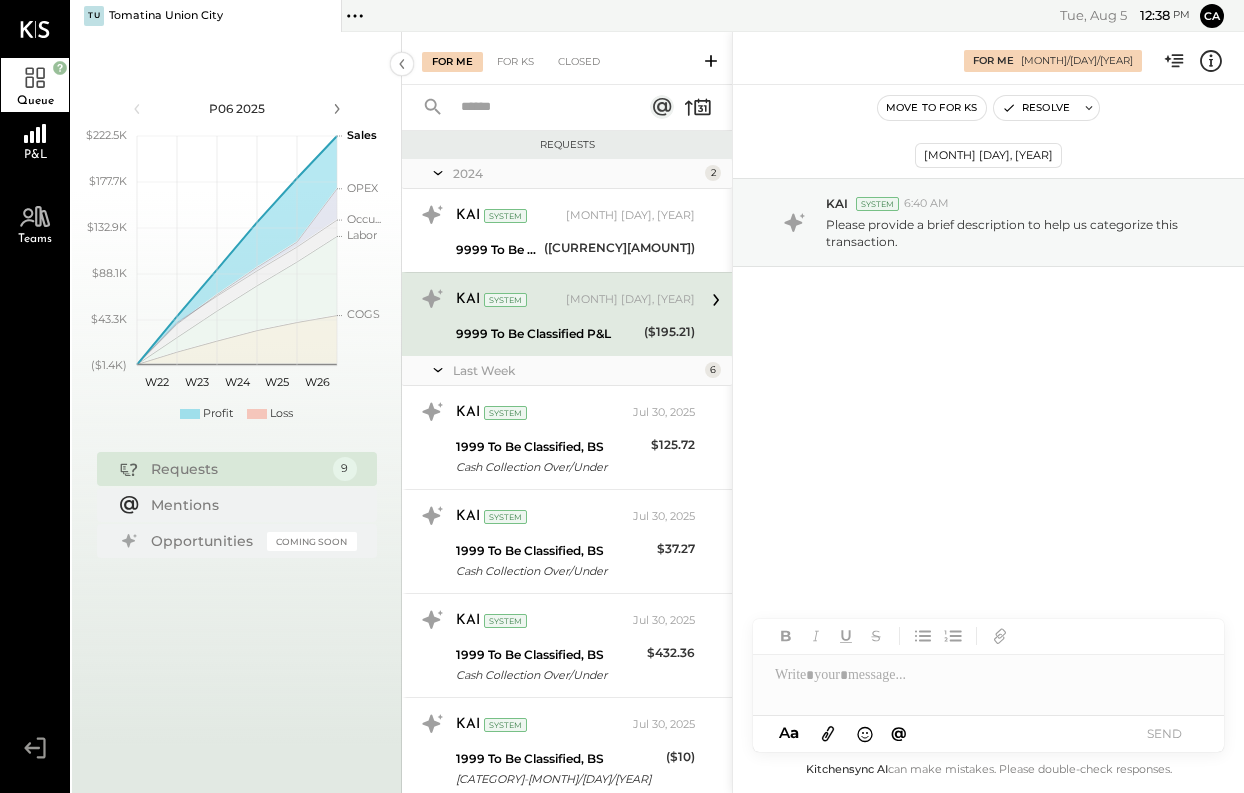 click 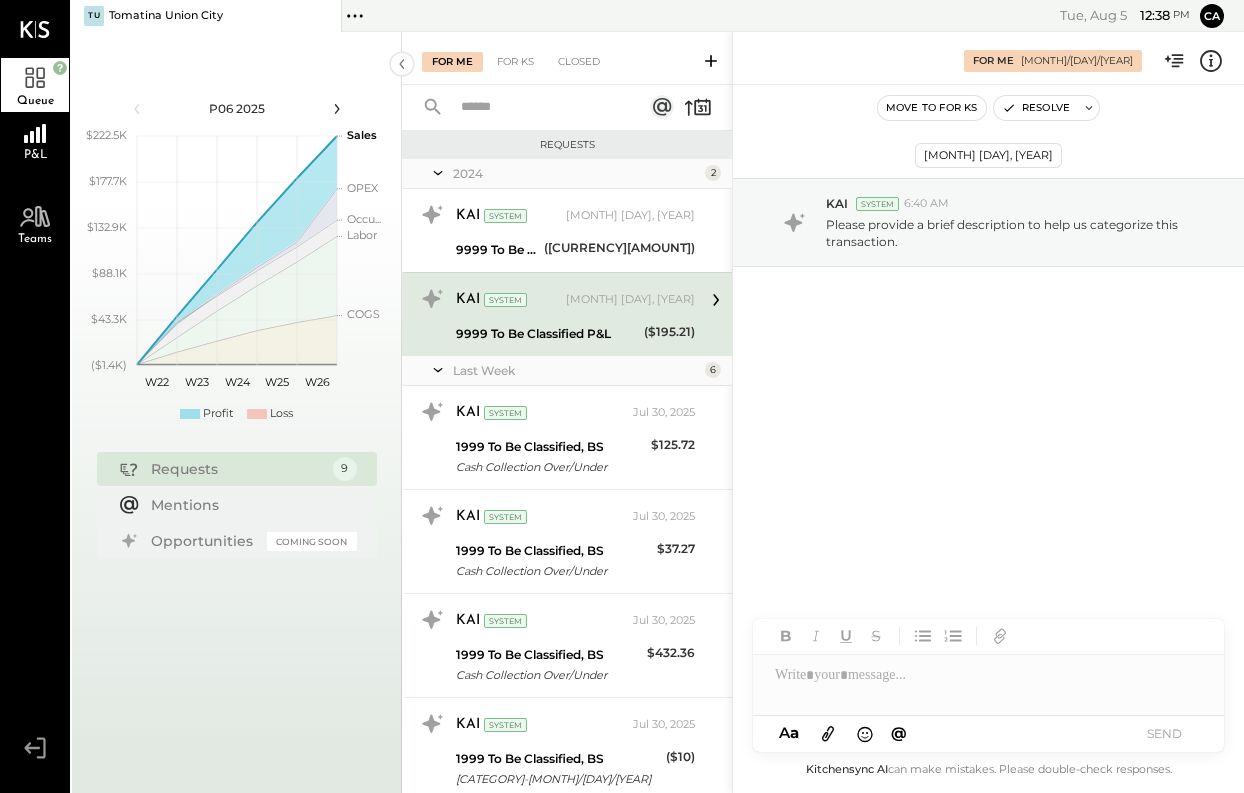 click 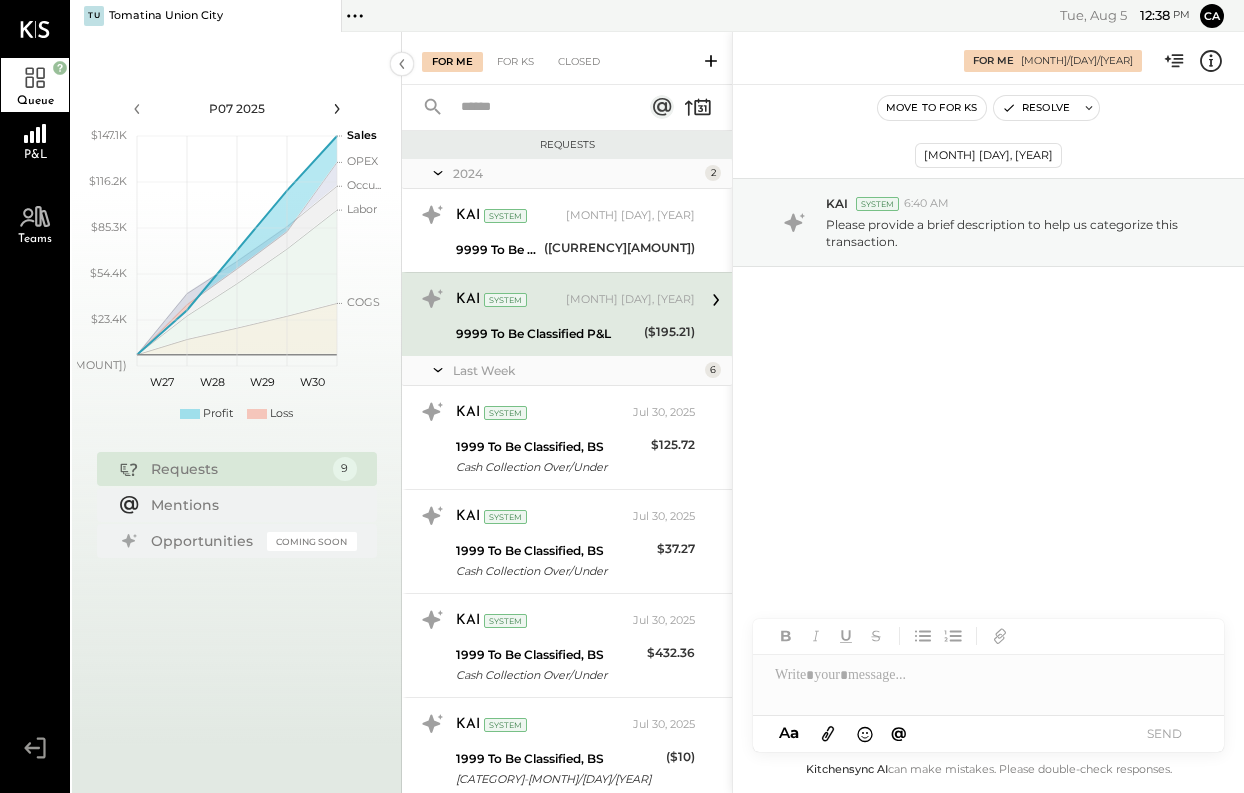 click 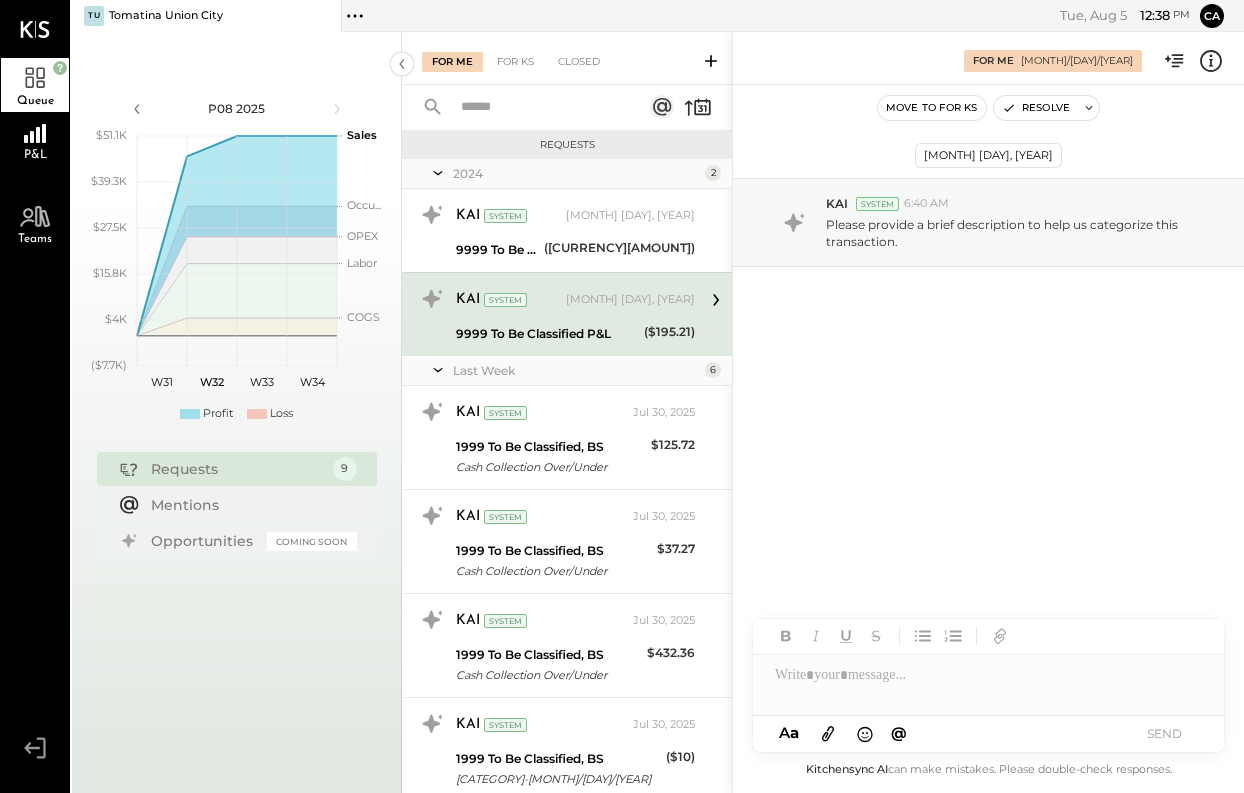 click 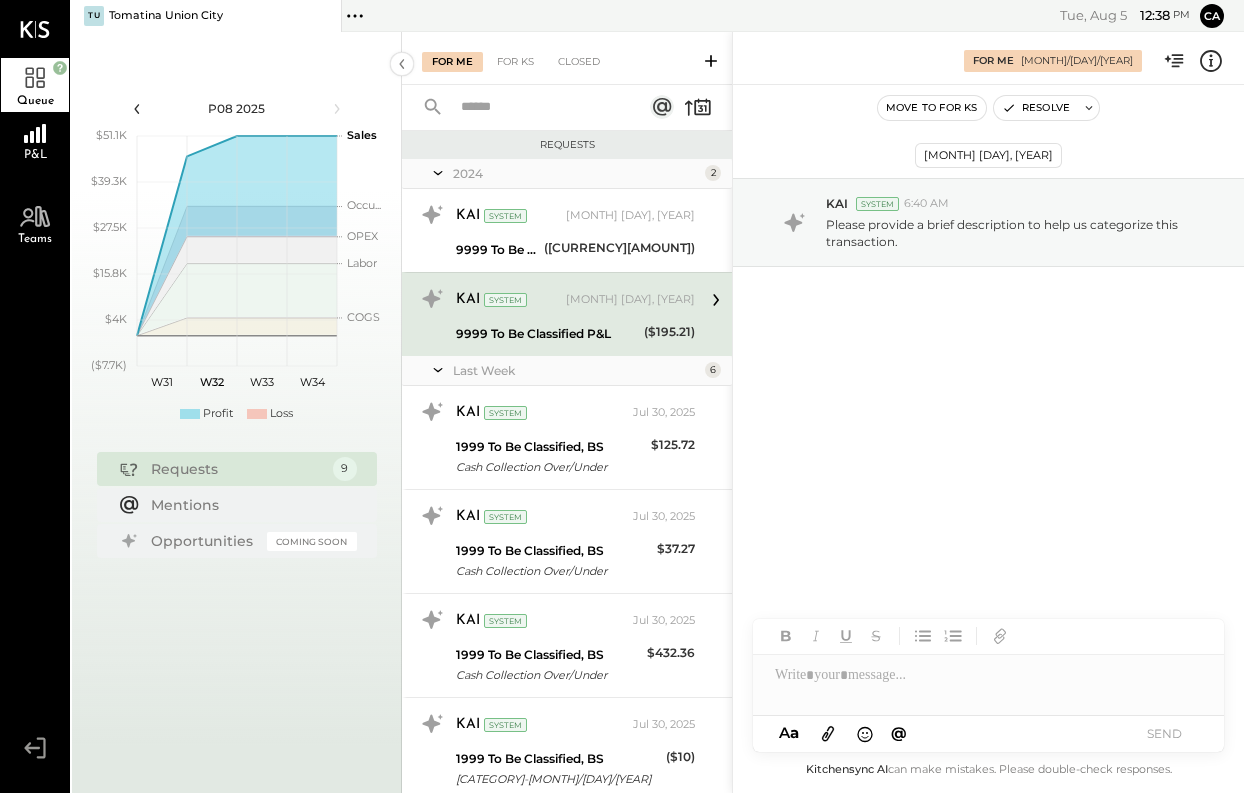 click 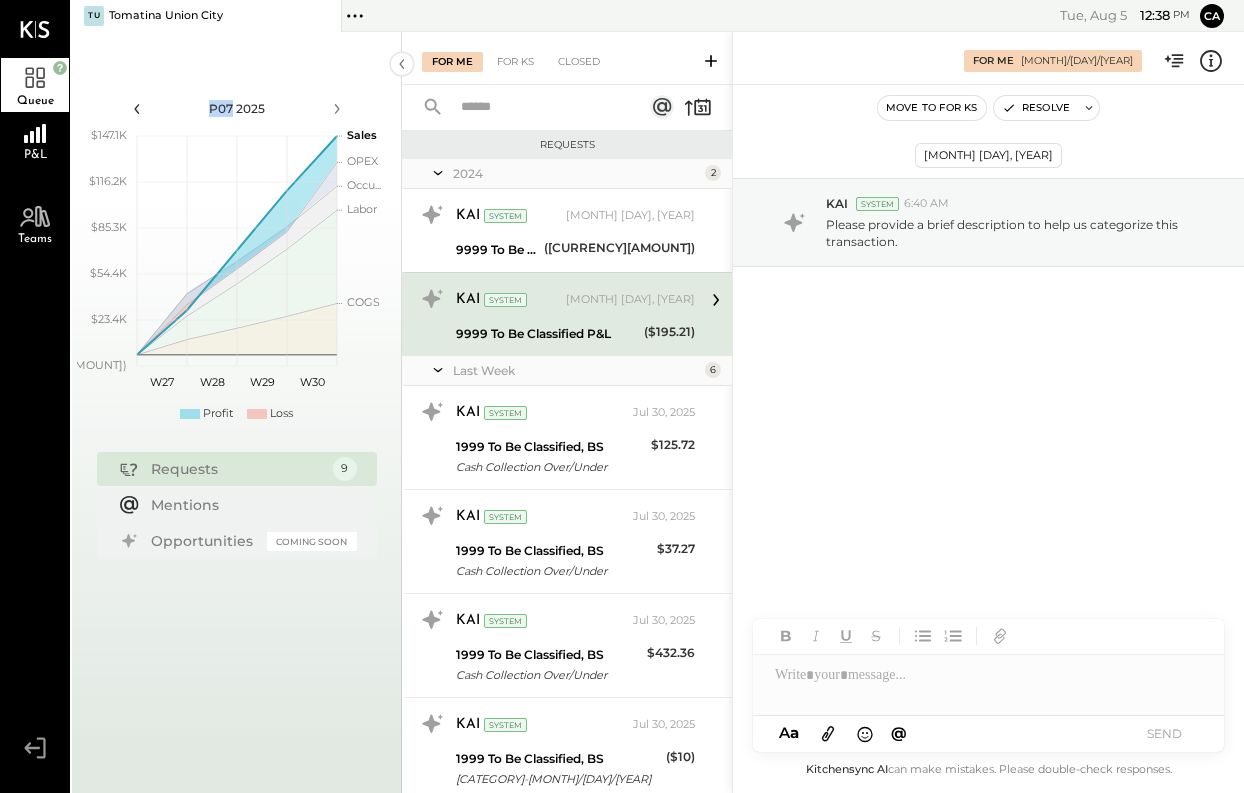 click 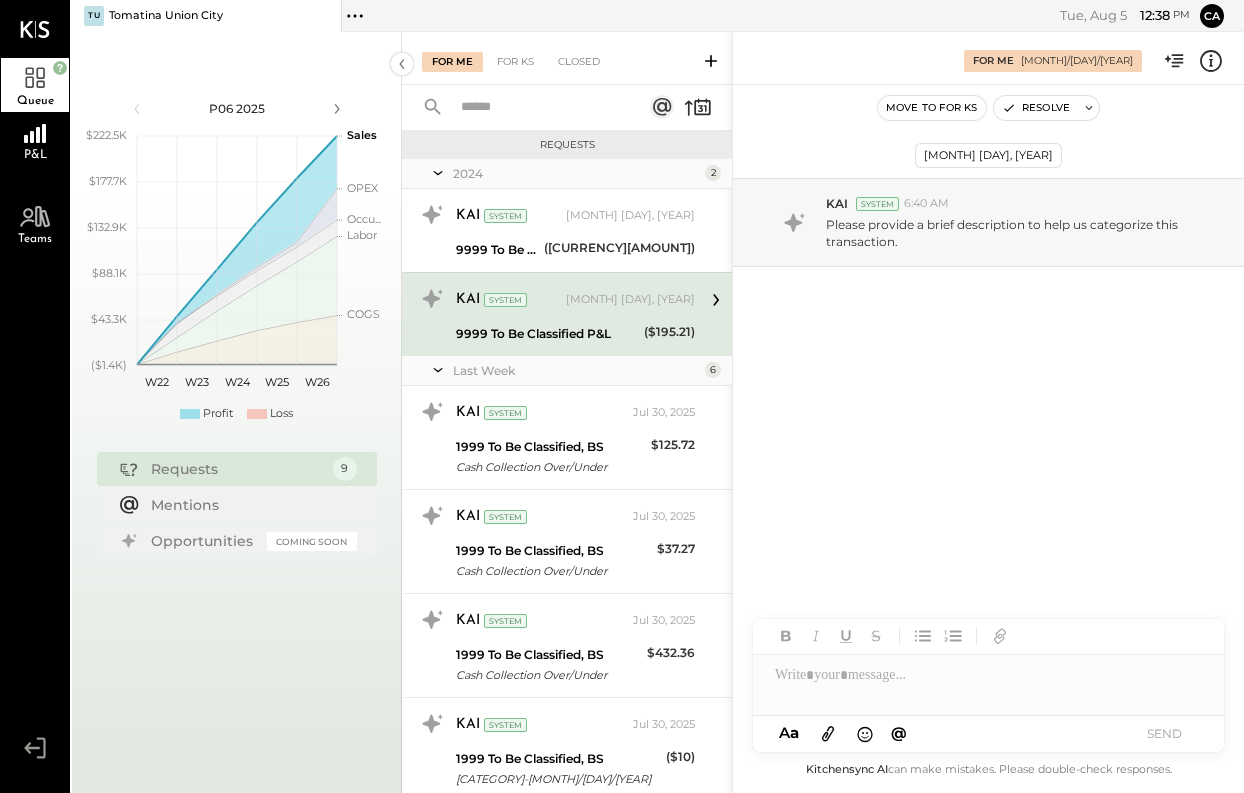 click 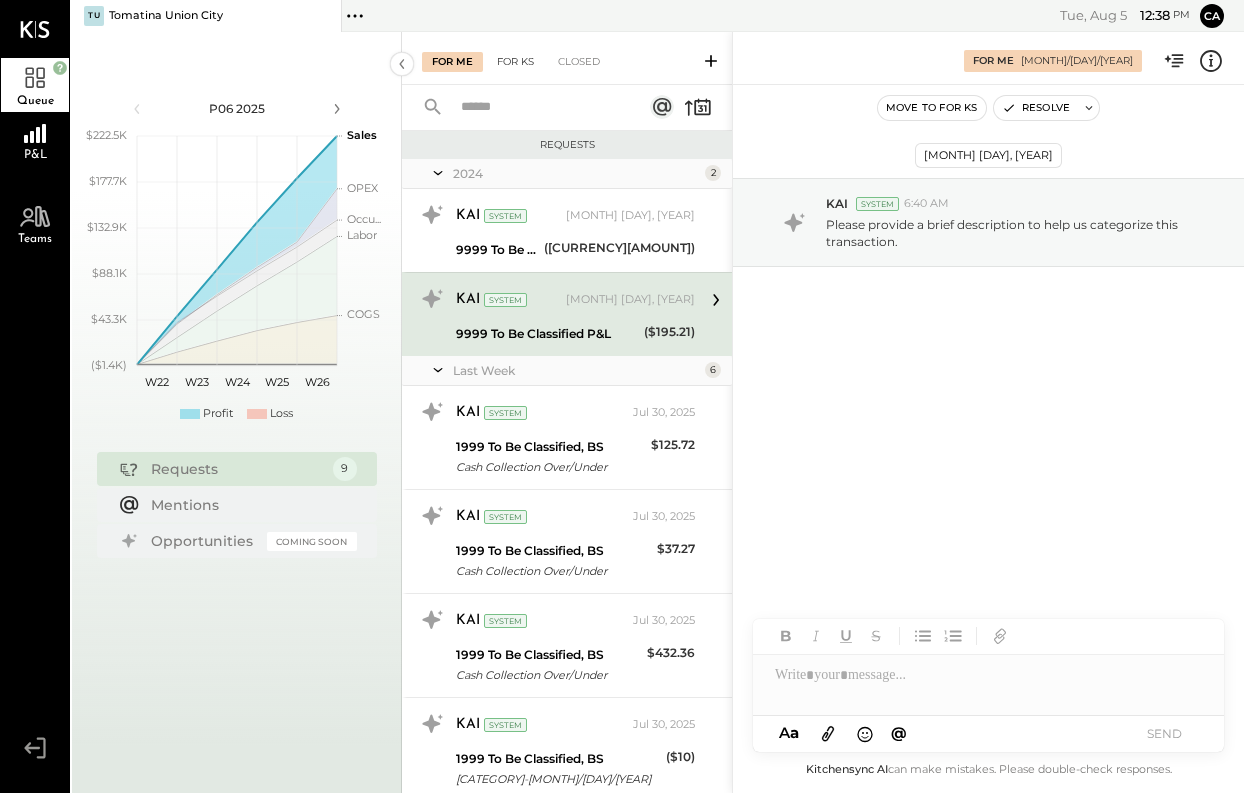 click on "For KS" at bounding box center (515, 62) 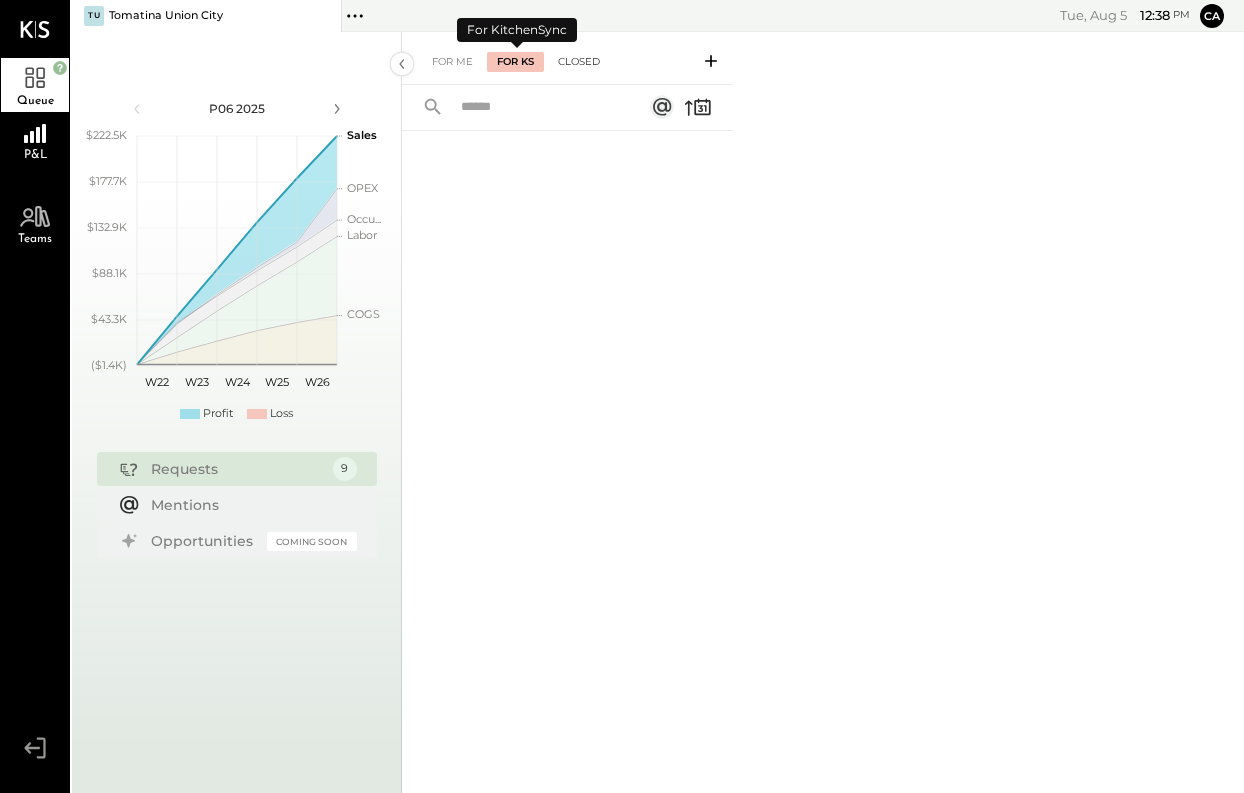 click on "Closed" at bounding box center [579, 62] 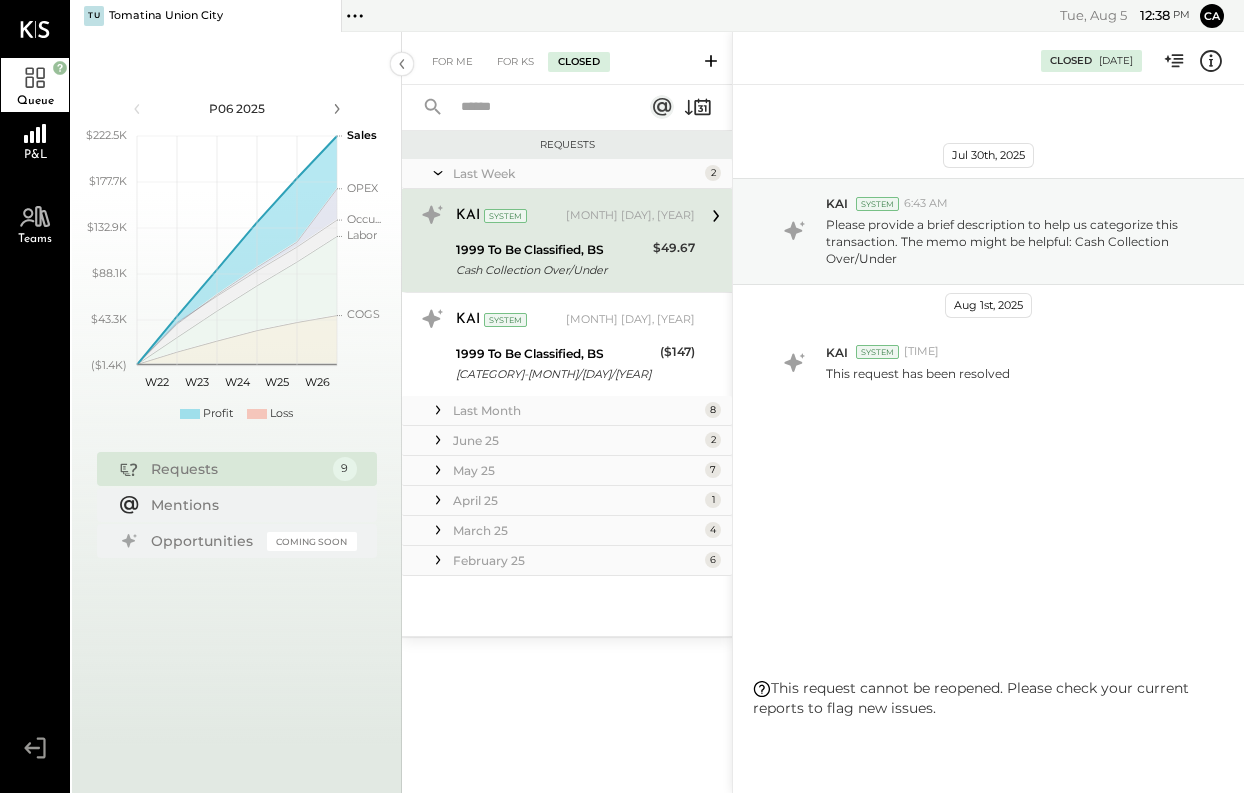 click on "Last Month" at bounding box center (576, 410) 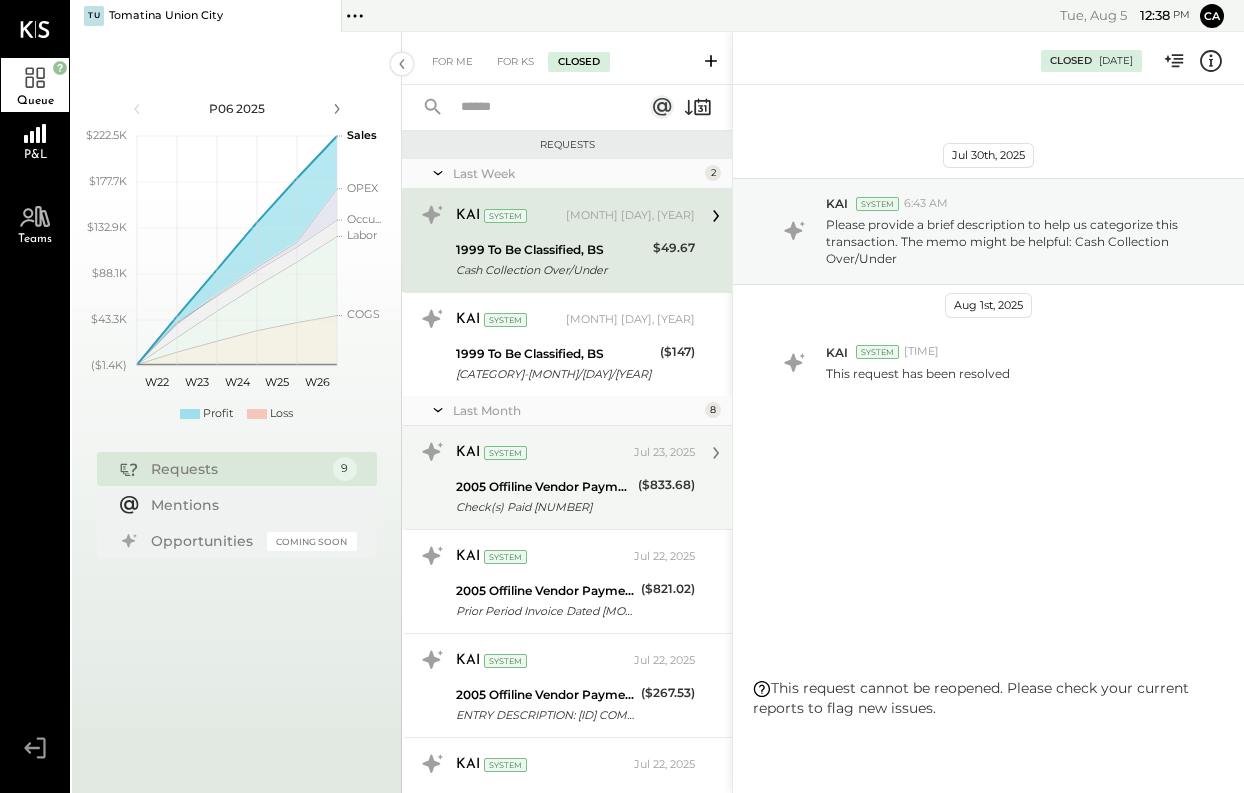 click on "Check(s) Paid [NUMBER]" at bounding box center [544, 507] 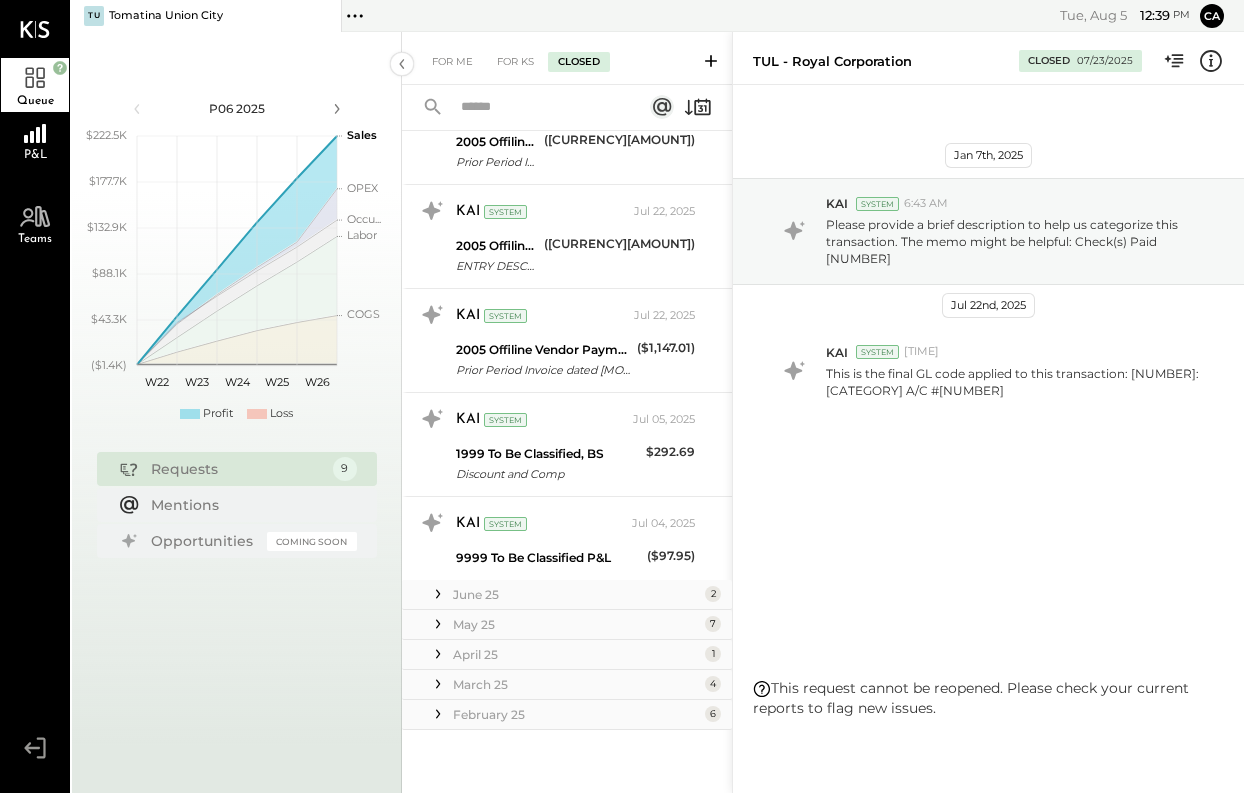 scroll, scrollTop: 657, scrollLeft: 0, axis: vertical 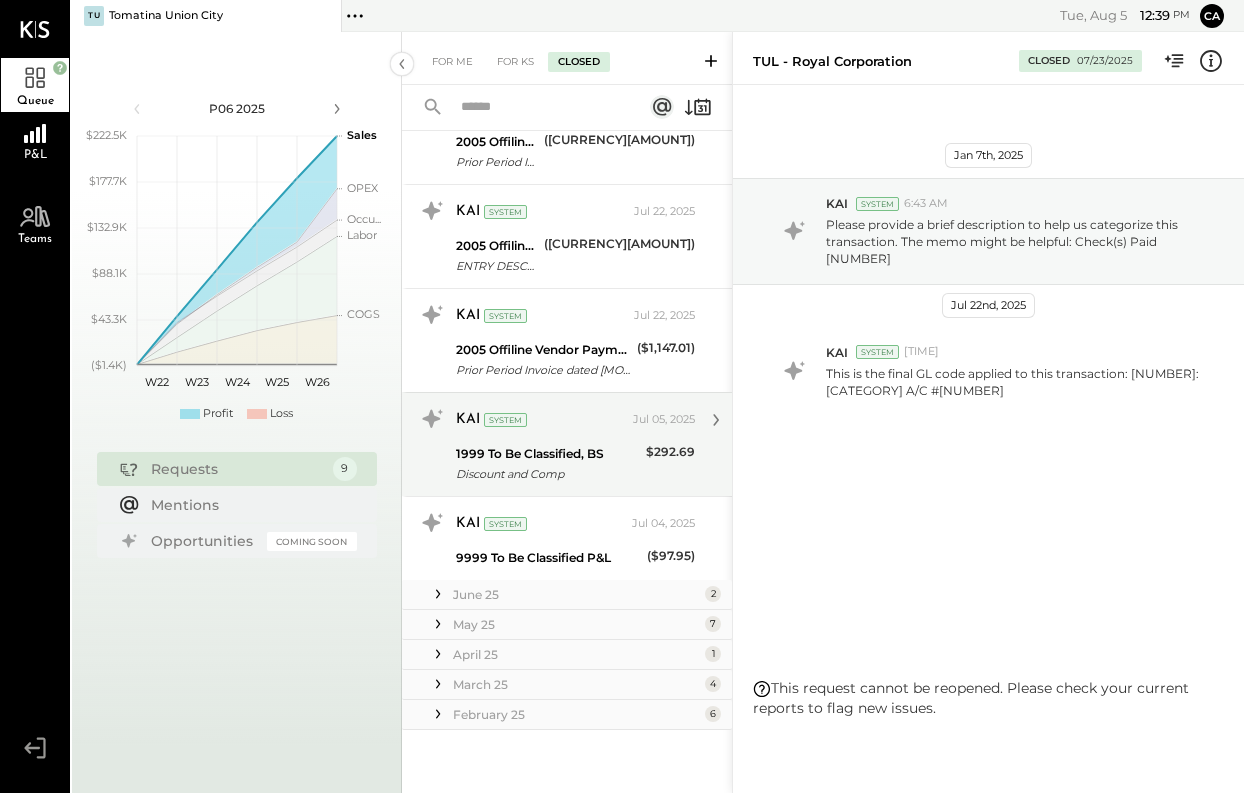 click on "[COMPANY] [MONTH] [DAY], [YEAR] [NUMBER] To Be Classified, BS Discount and Comp [AMOUNT] This request has been resolved" at bounding box center [567, 444] 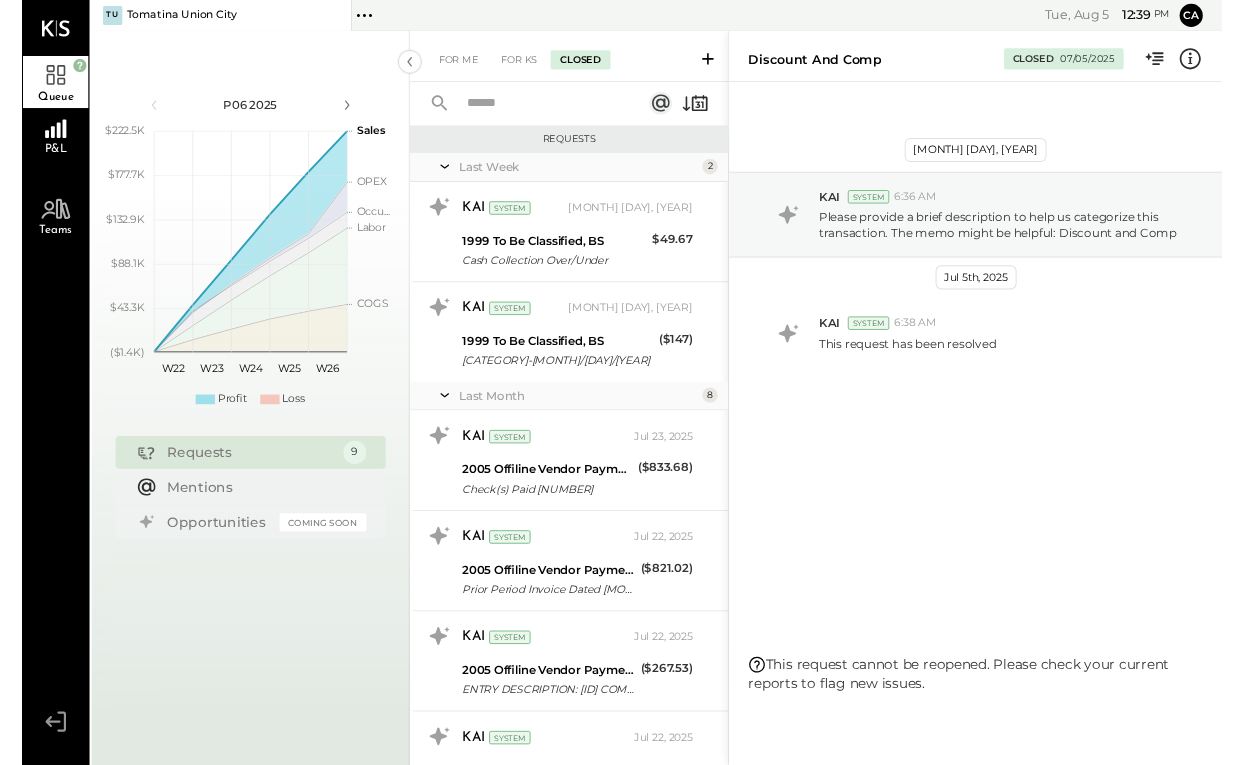 scroll, scrollTop: 0, scrollLeft: 0, axis: both 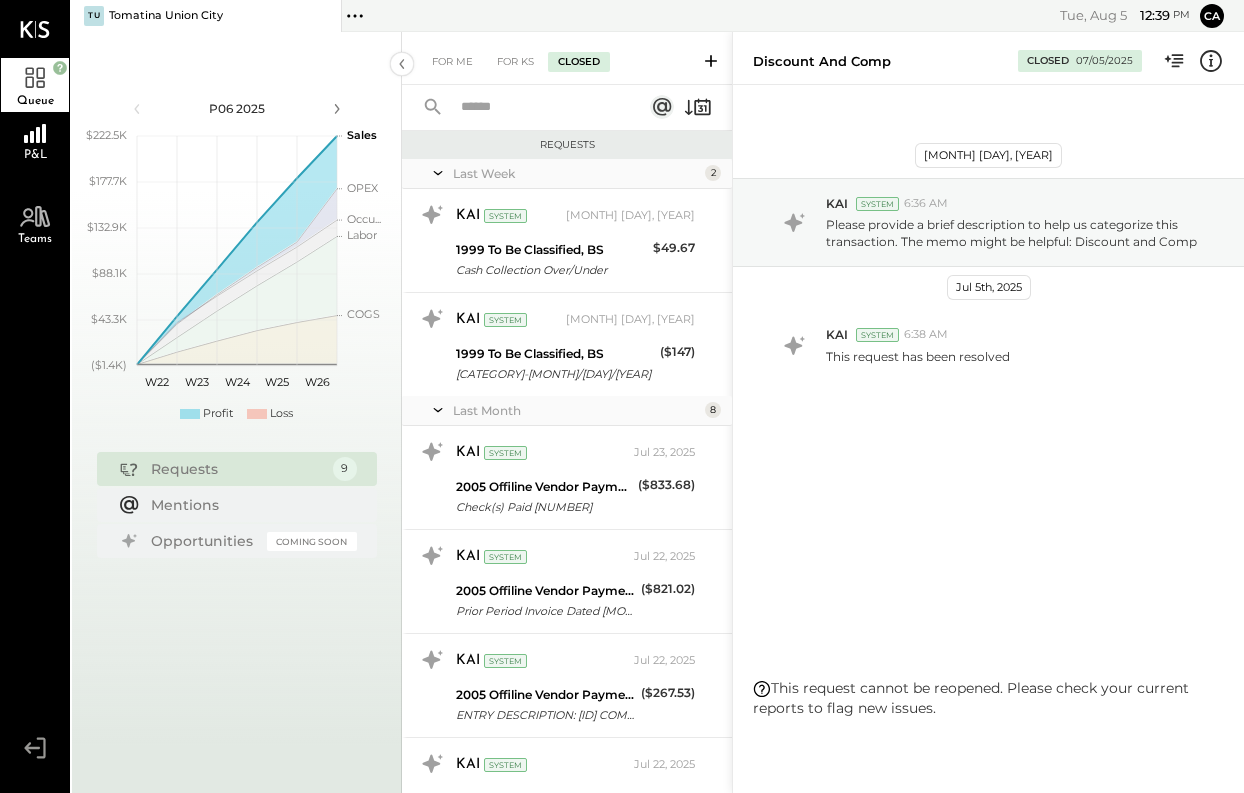 click on "For Me For KS Closed" at bounding box center [567, 58] 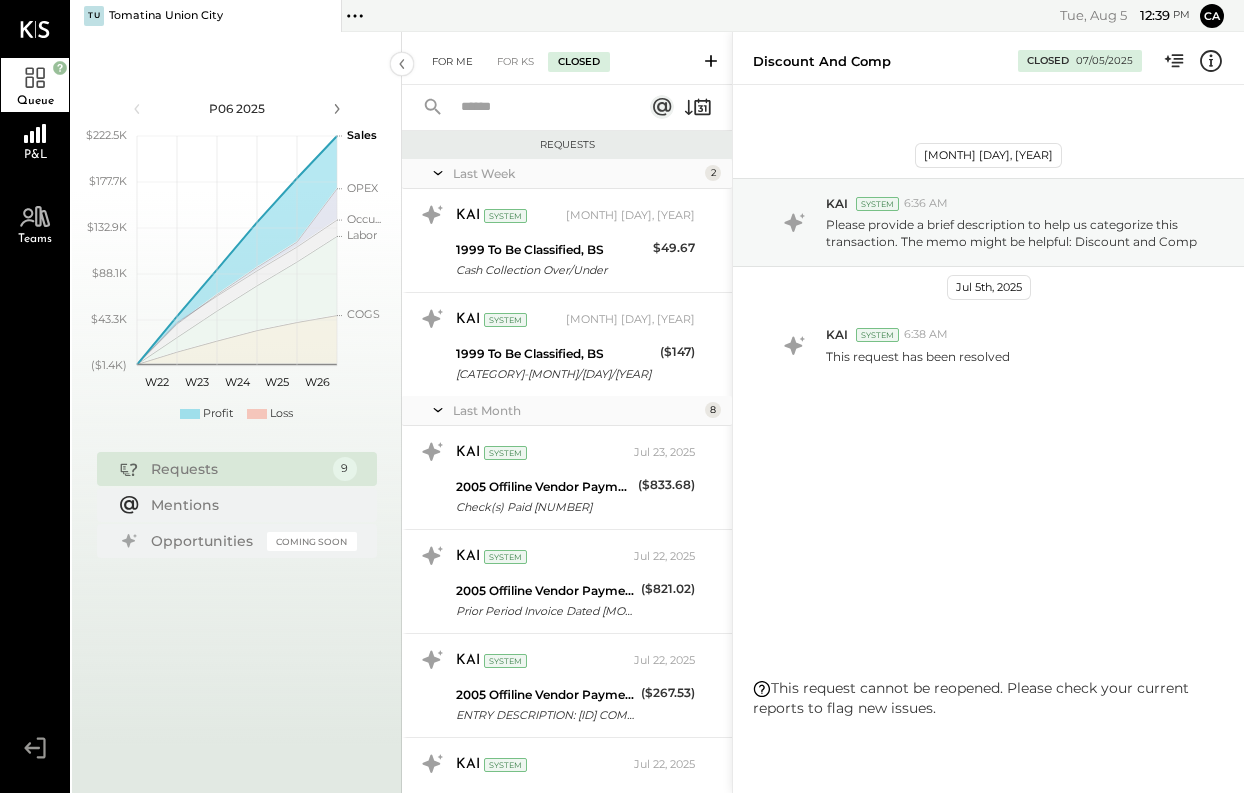 click on "For Me" at bounding box center [452, 62] 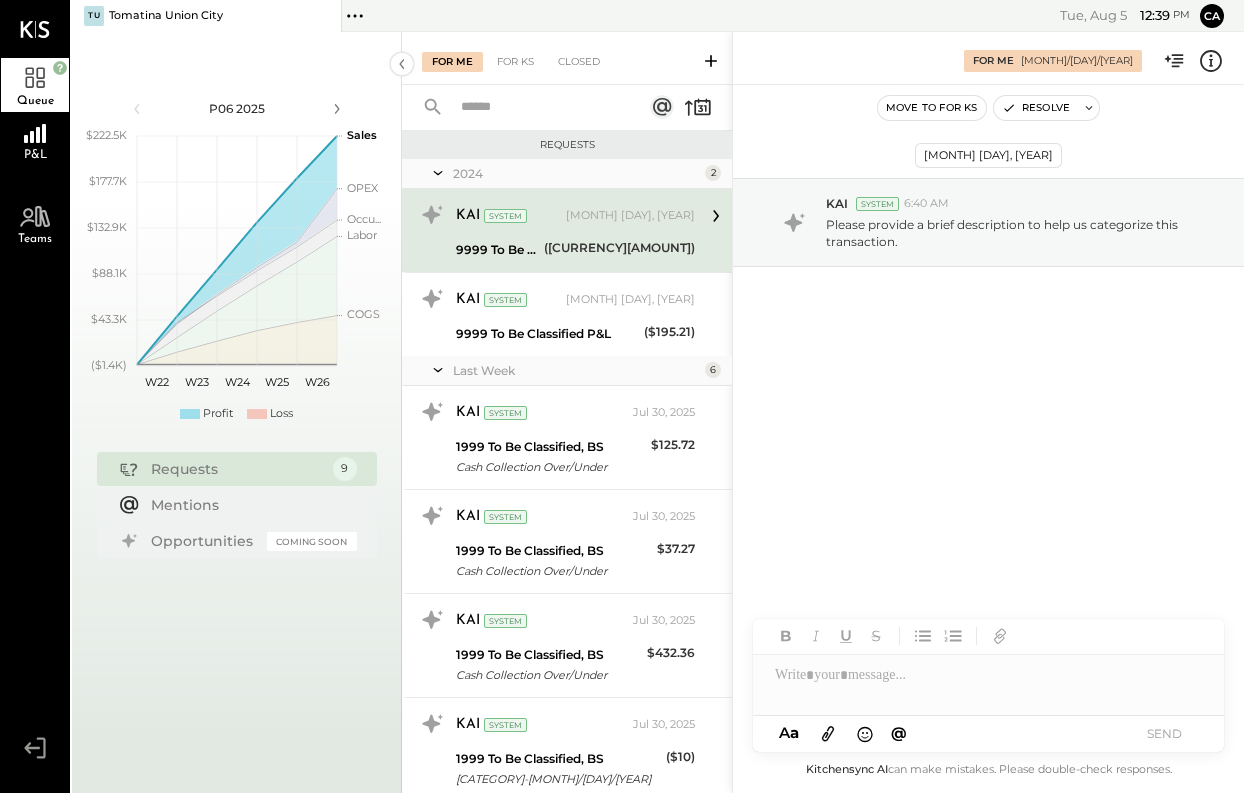 click at bounding box center (35, 29) 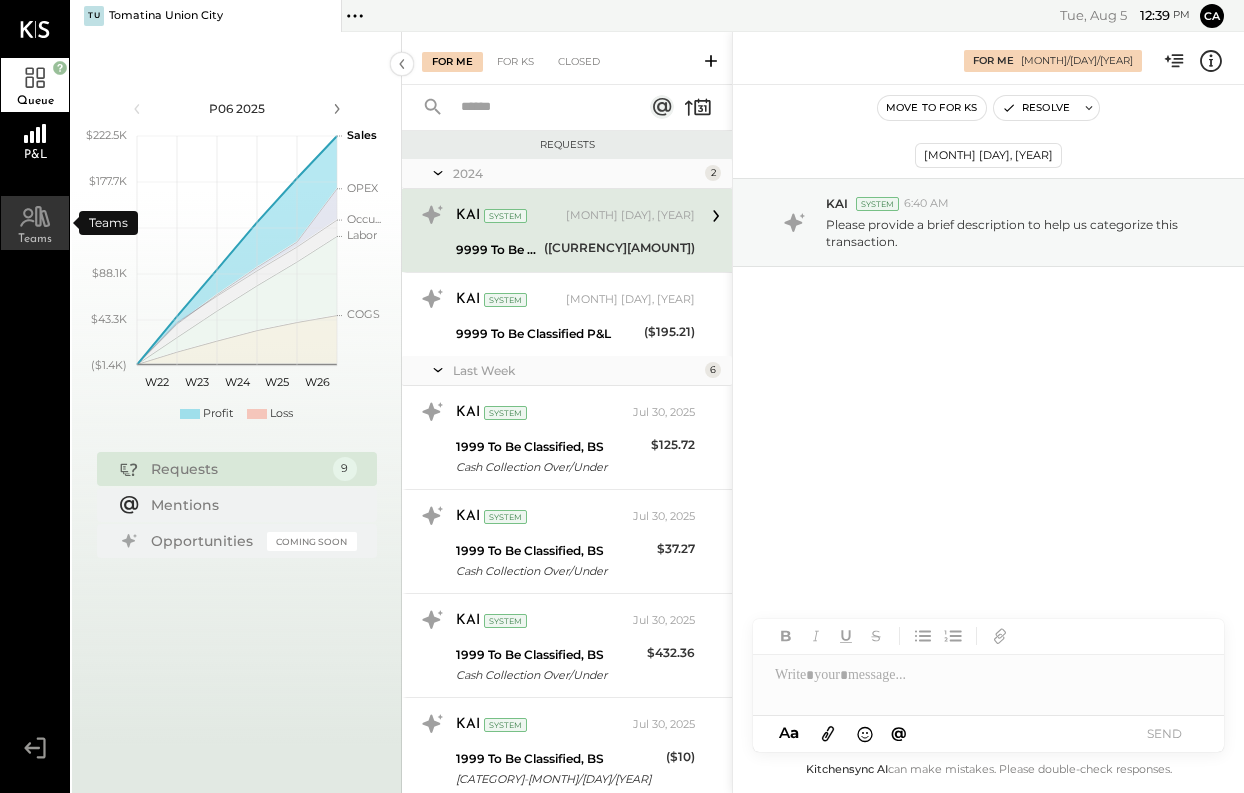 click on "Teams" at bounding box center (35, 223) 